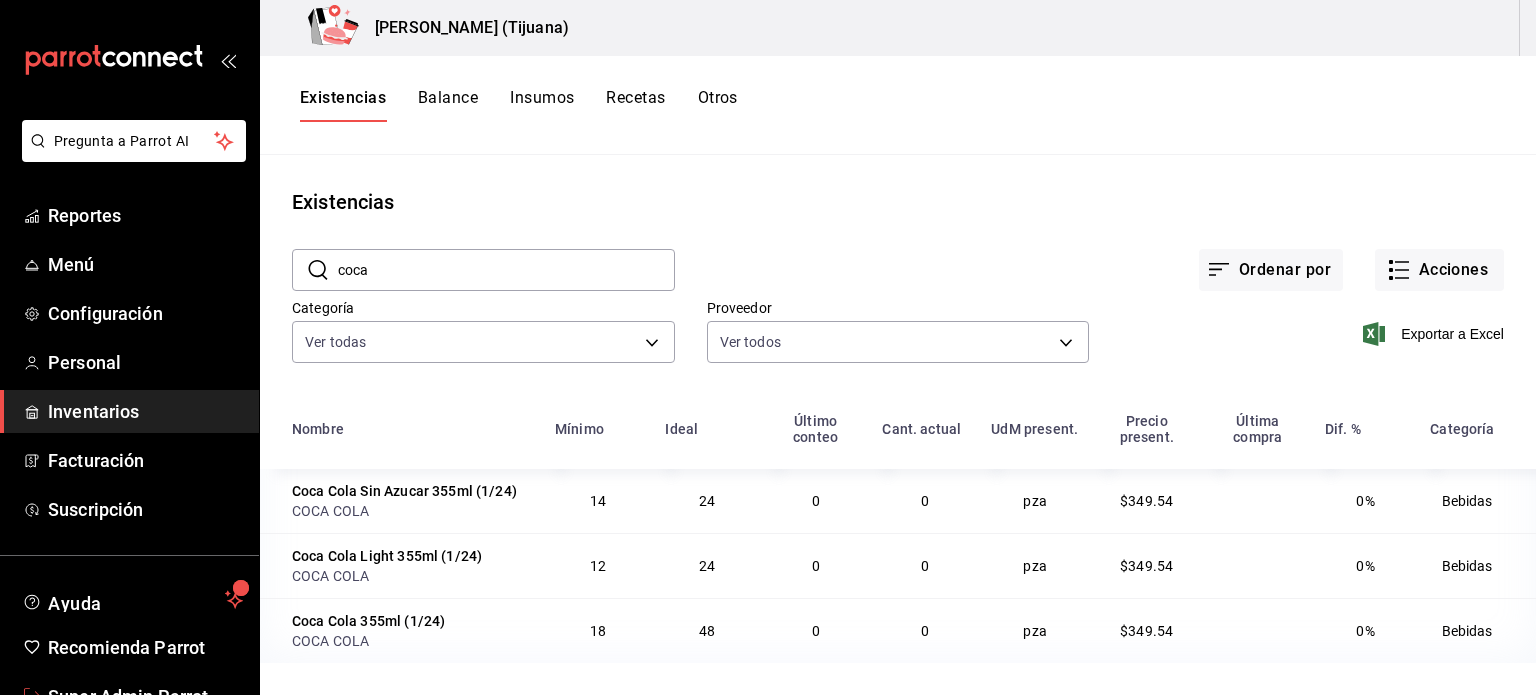 scroll, scrollTop: 0, scrollLeft: 0, axis: both 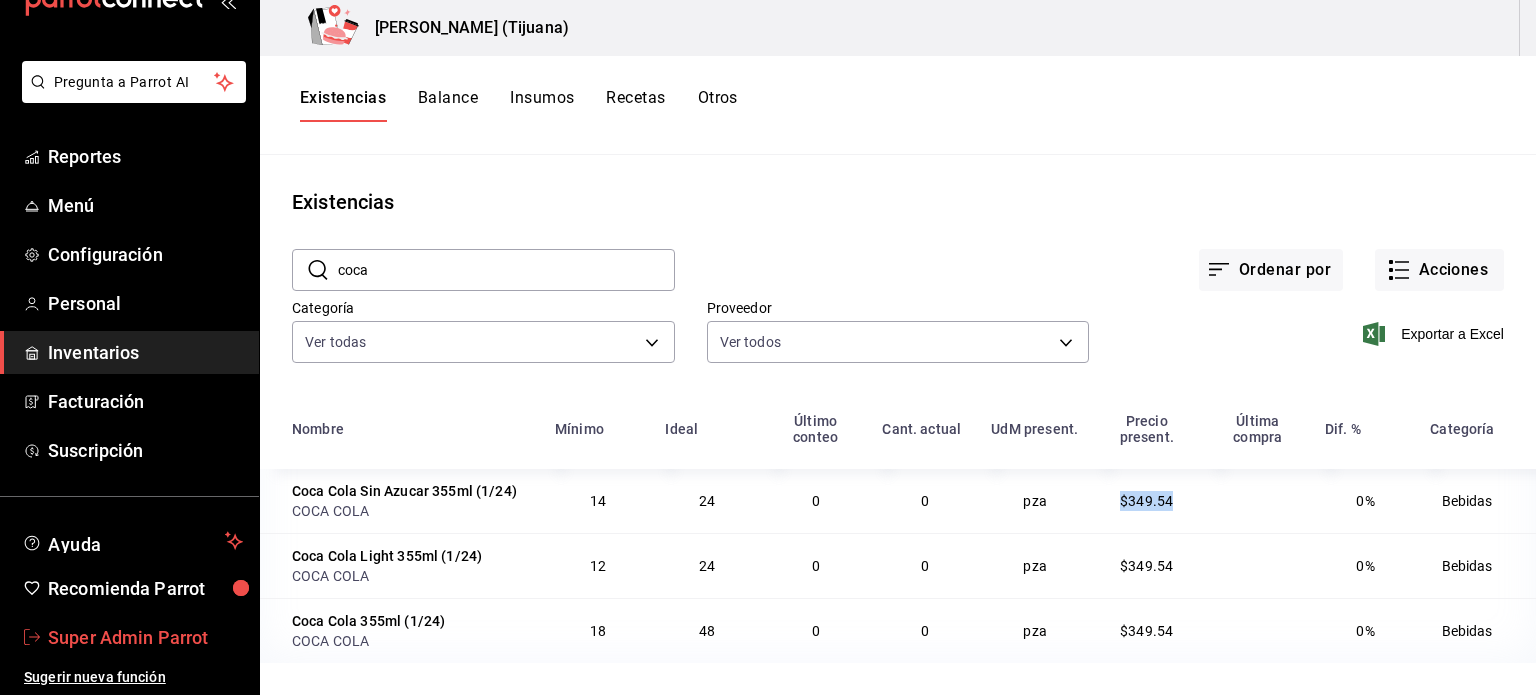 click on "Super Admin Parrot" at bounding box center (145, 637) 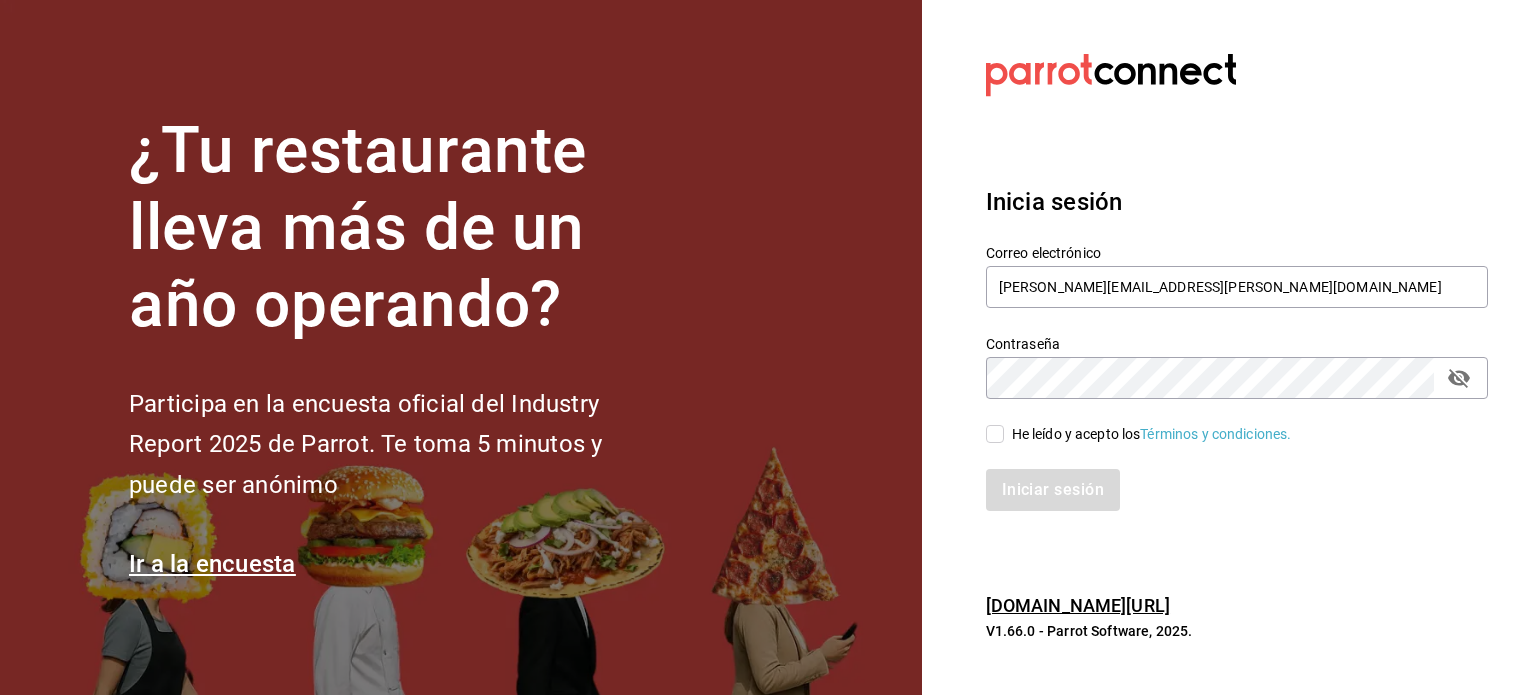 click on "Correo electrónico rodrigo.hurtado@parrotsoftware.io" at bounding box center [1237, 277] 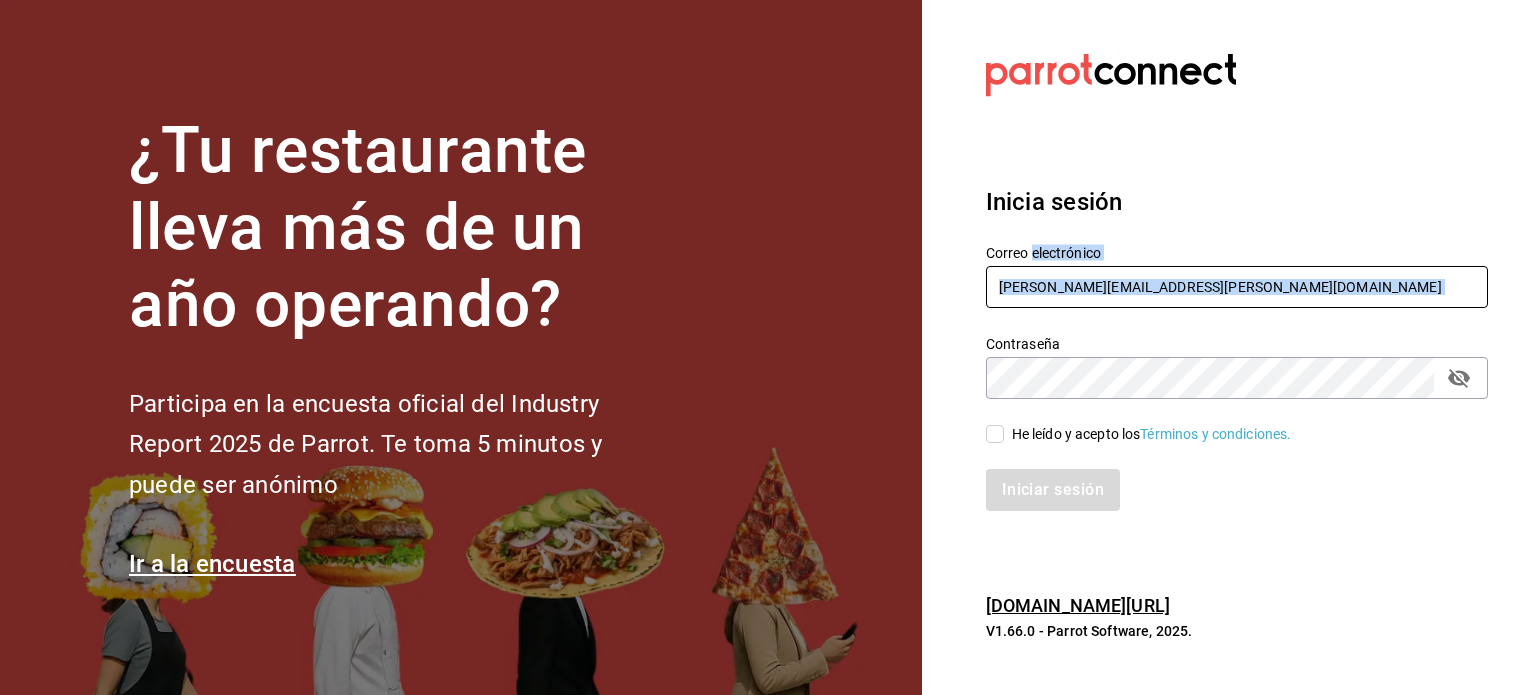 click on "Correo electrónico rodrigo.hurtado@parrotsoftware.io" at bounding box center (1237, 277) 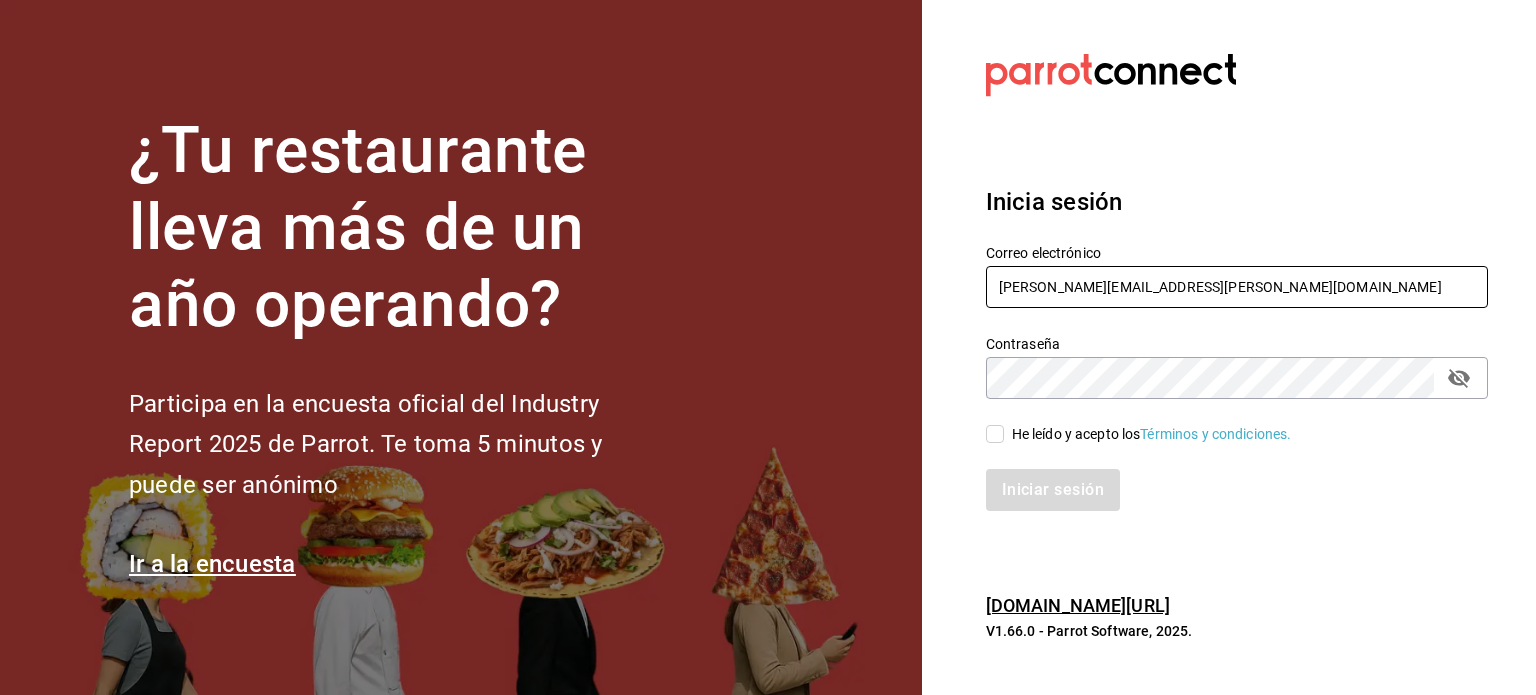 click on "rodrigo.hurtado@parrotsoftware.io" at bounding box center (1237, 287) 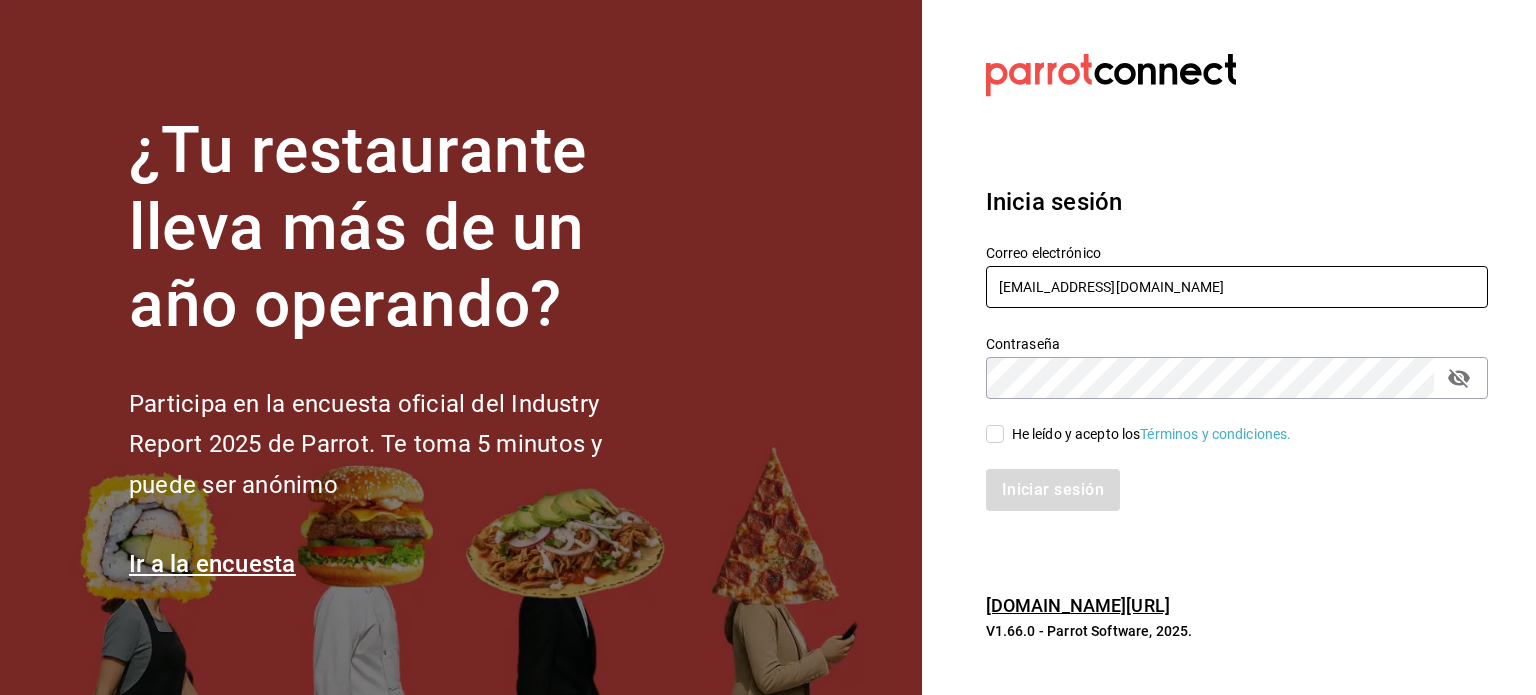 type on "[EMAIL_ADDRESS][DOMAIN_NAME]" 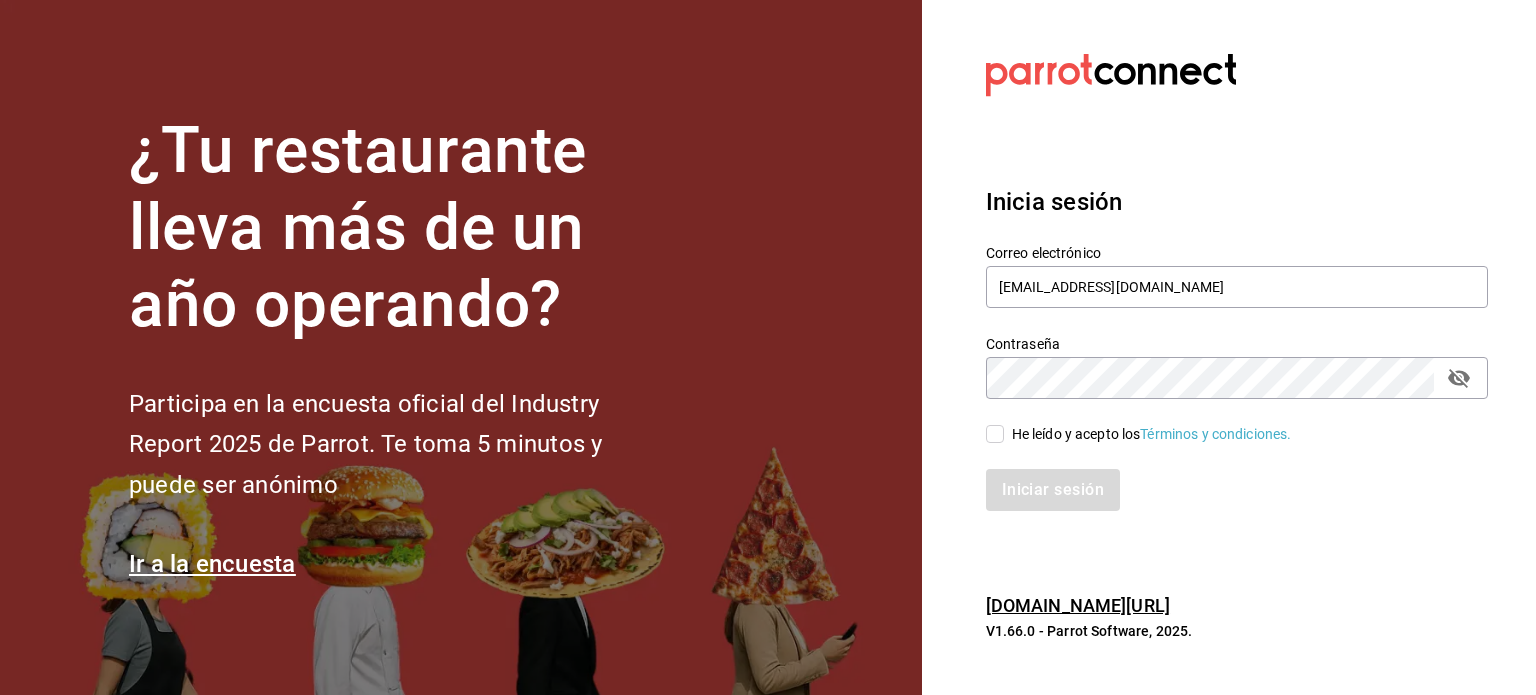 click on "He leído y acepto los  Términos y condiciones." at bounding box center (1152, 434) 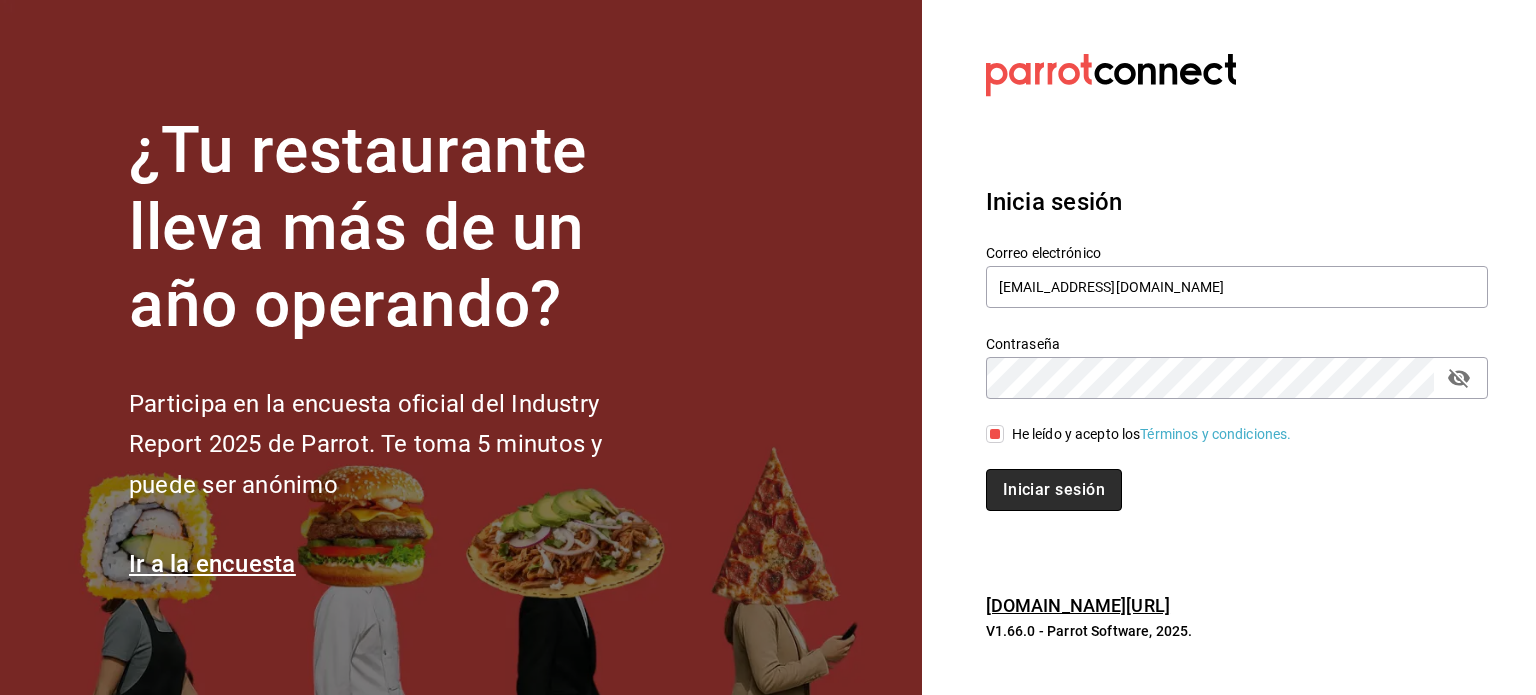 click on "Iniciar sesión" at bounding box center (1054, 490) 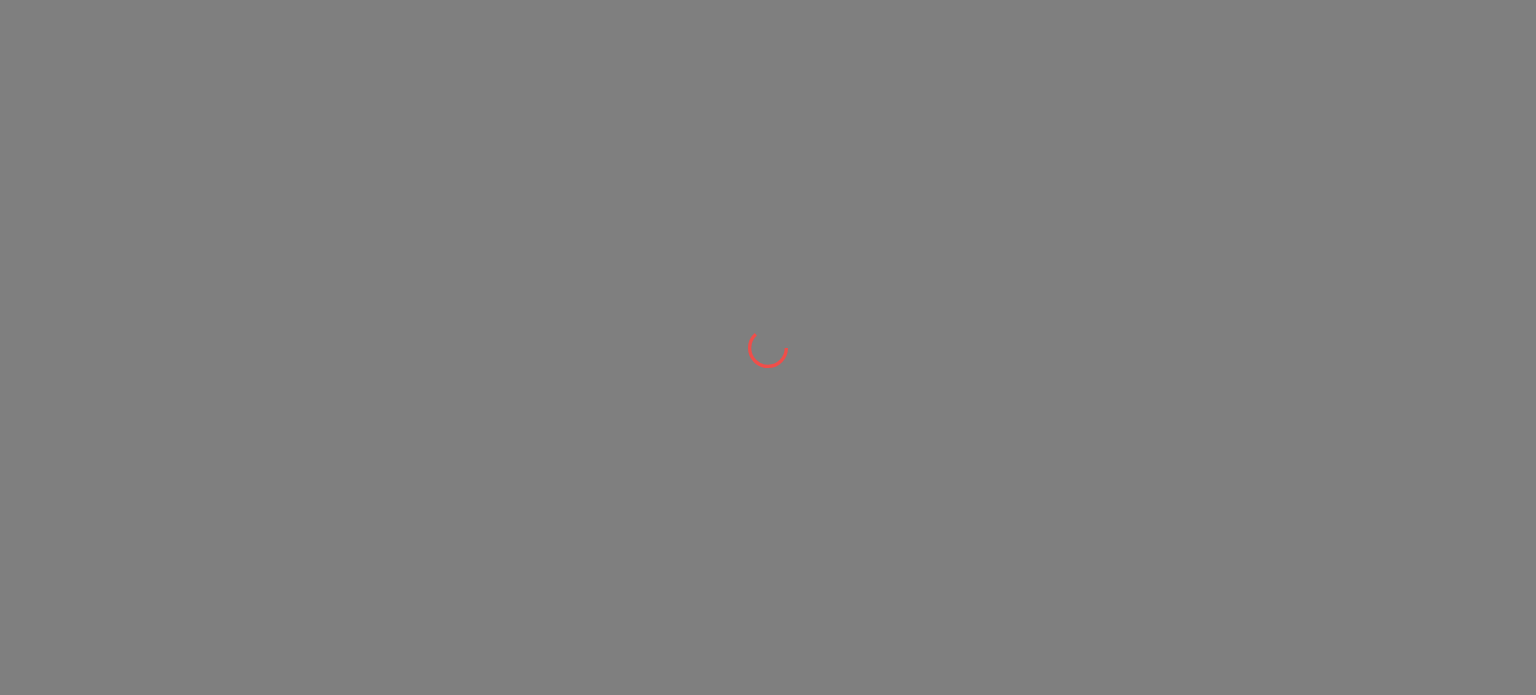 scroll, scrollTop: 0, scrollLeft: 0, axis: both 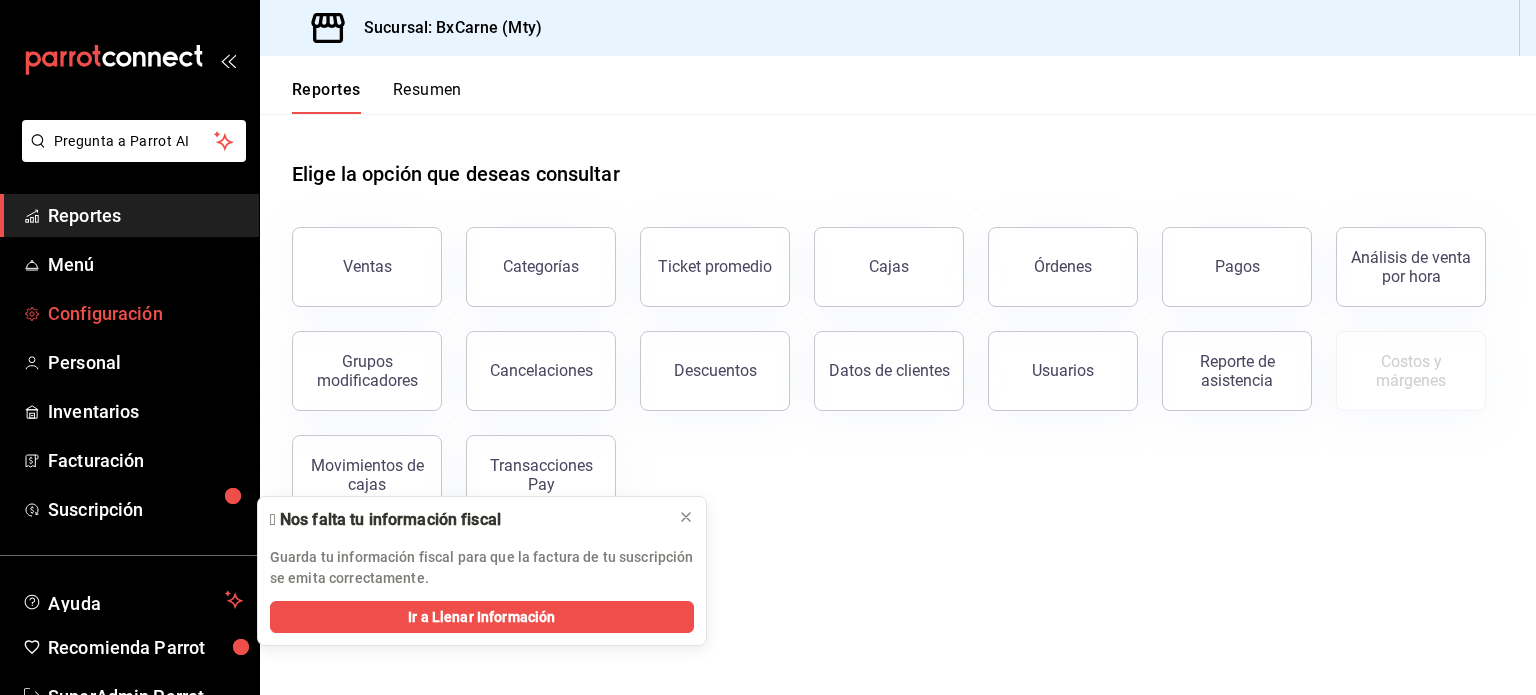 click on "Configuración" at bounding box center [145, 313] 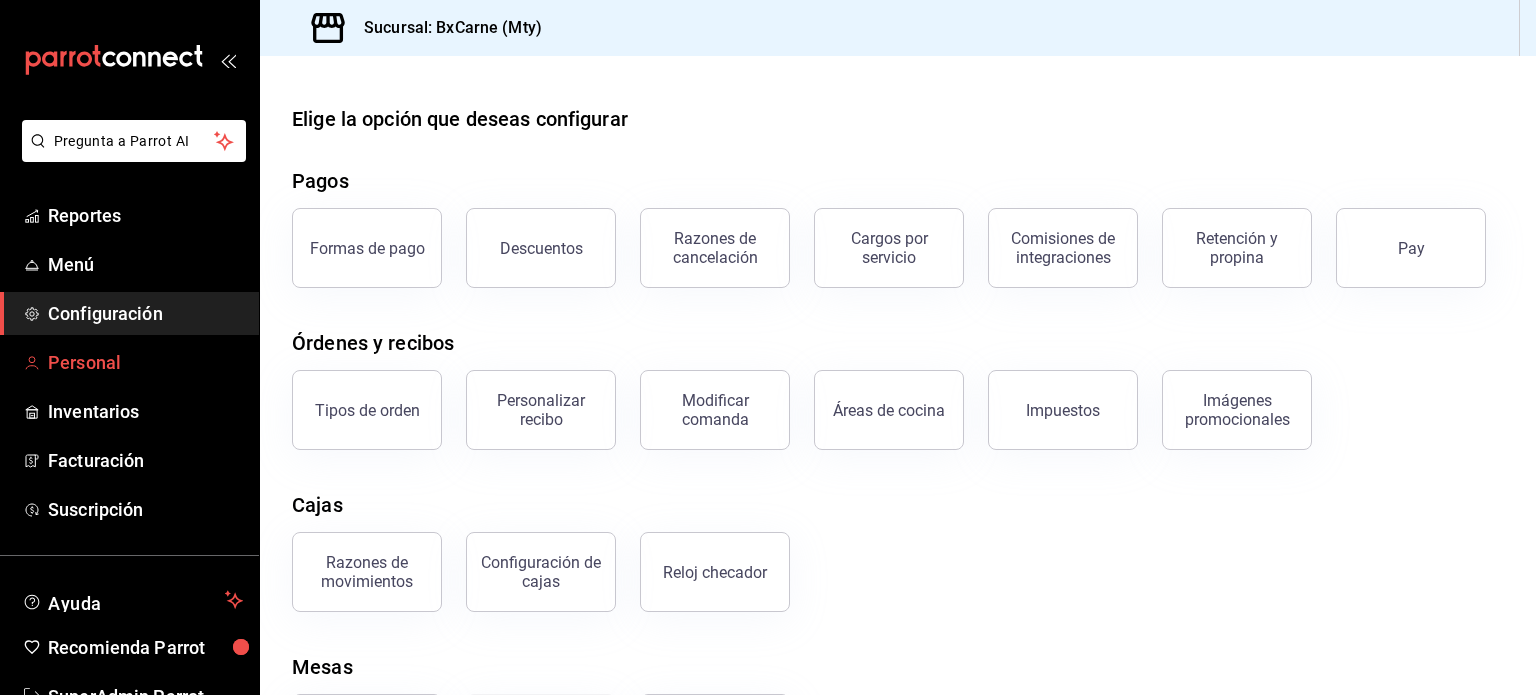 click on "Personal" at bounding box center [145, 362] 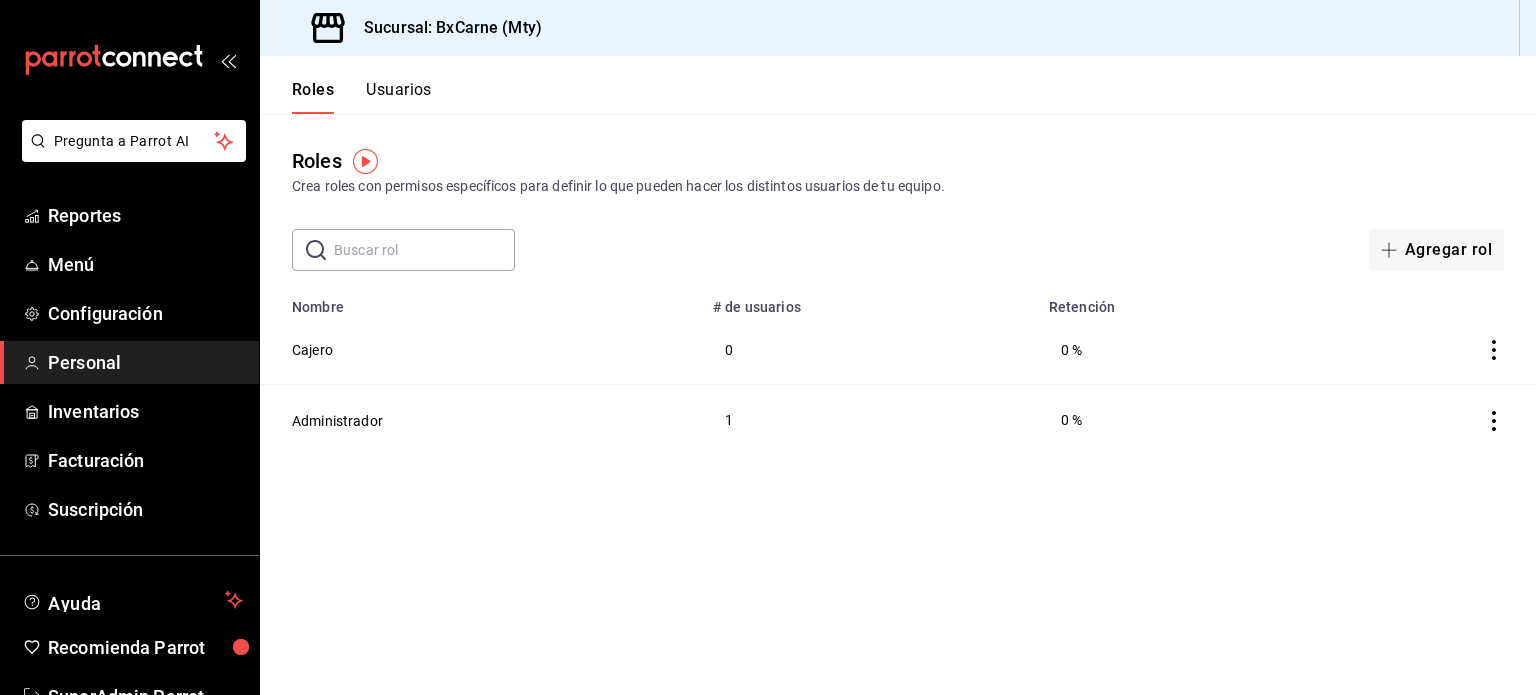 click on "Usuarios" at bounding box center (399, 97) 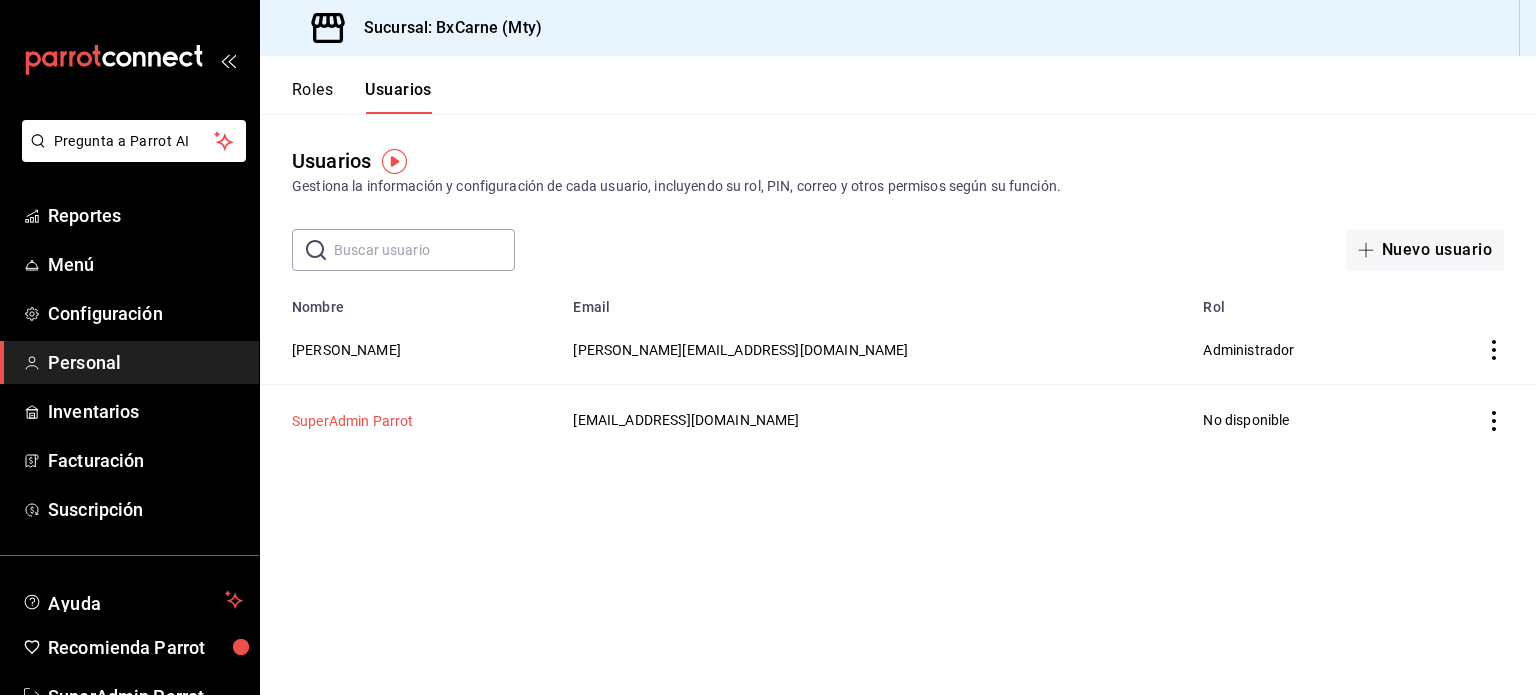 click on "SuperAdmin Parrot" at bounding box center [353, 421] 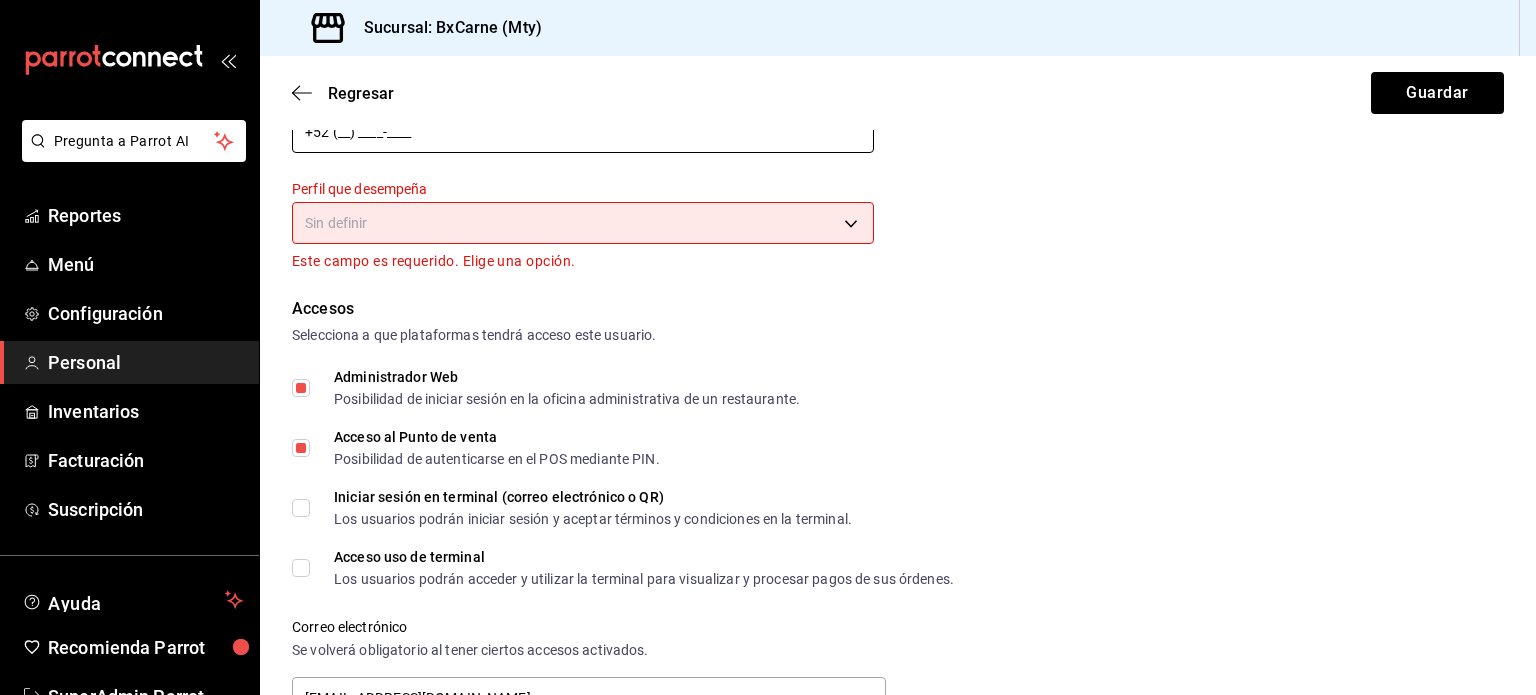 scroll, scrollTop: 316, scrollLeft: 0, axis: vertical 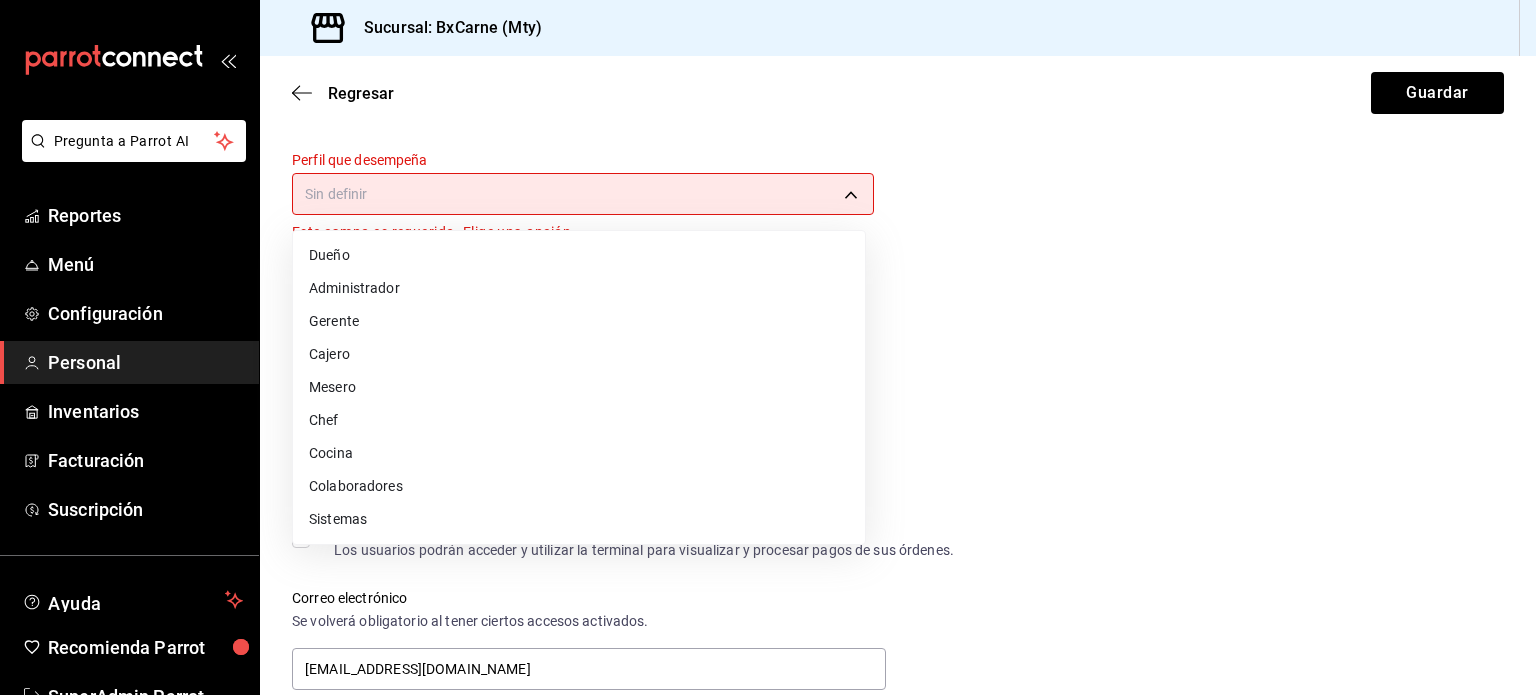 click on "Pregunta a Parrot AI Reportes   Menú   Configuración   Personal   Inventarios   Facturación   Suscripción   Ayuda Recomienda Parrot   SuperAdmin Parrot   Sugerir nueva función   Sucursal: BxCarne (Mty) Regresar Guardar Datos personales Nombre SuperAdmin Apellido Parrot Número celular (opcional) +52 (__) ____-____ Perfil que desempeña Sin definir Este campo es requerido. Elige una opción. Accesos Selecciona a que plataformas tendrá acceso este usuario. Administrador Web Posibilidad de iniciar sesión en la oficina administrativa de un restaurante.  Acceso al Punto de venta Posibilidad de autenticarse en el POS mediante PIN.  Iniciar sesión en terminal (correo electrónico o QR) Los usuarios podrán iniciar sesión y aceptar términos y condiciones en la terminal. Acceso uso de terminal Los usuarios podrán acceder y utilizar la terminal para visualizar y procesar pagos de sus órdenes. Correo electrónico Se volverá obligatorio al tener ciertos accesos activados. [EMAIL_ADDRESS][DOMAIN_NAME] Contraseña PIN ​" at bounding box center (768, 347) 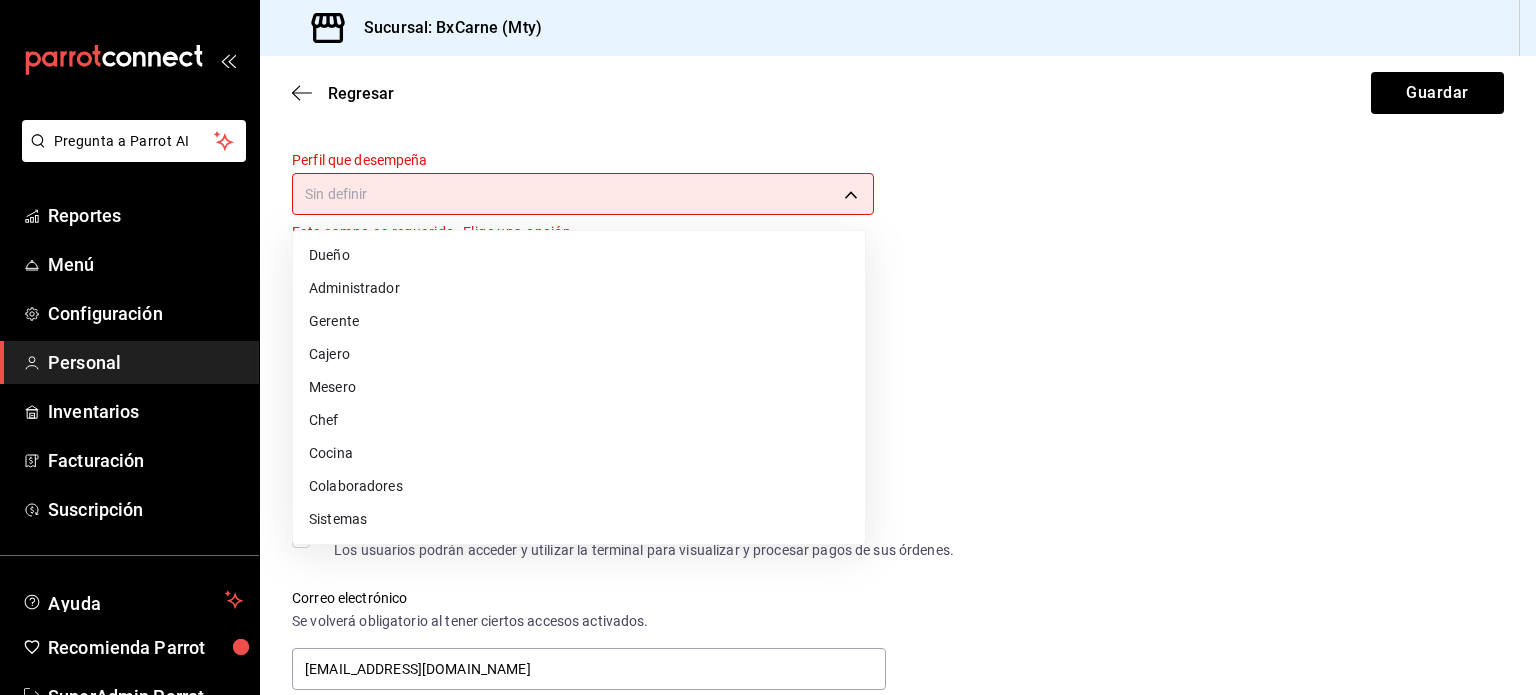 click on "Sistemas" at bounding box center [579, 519] 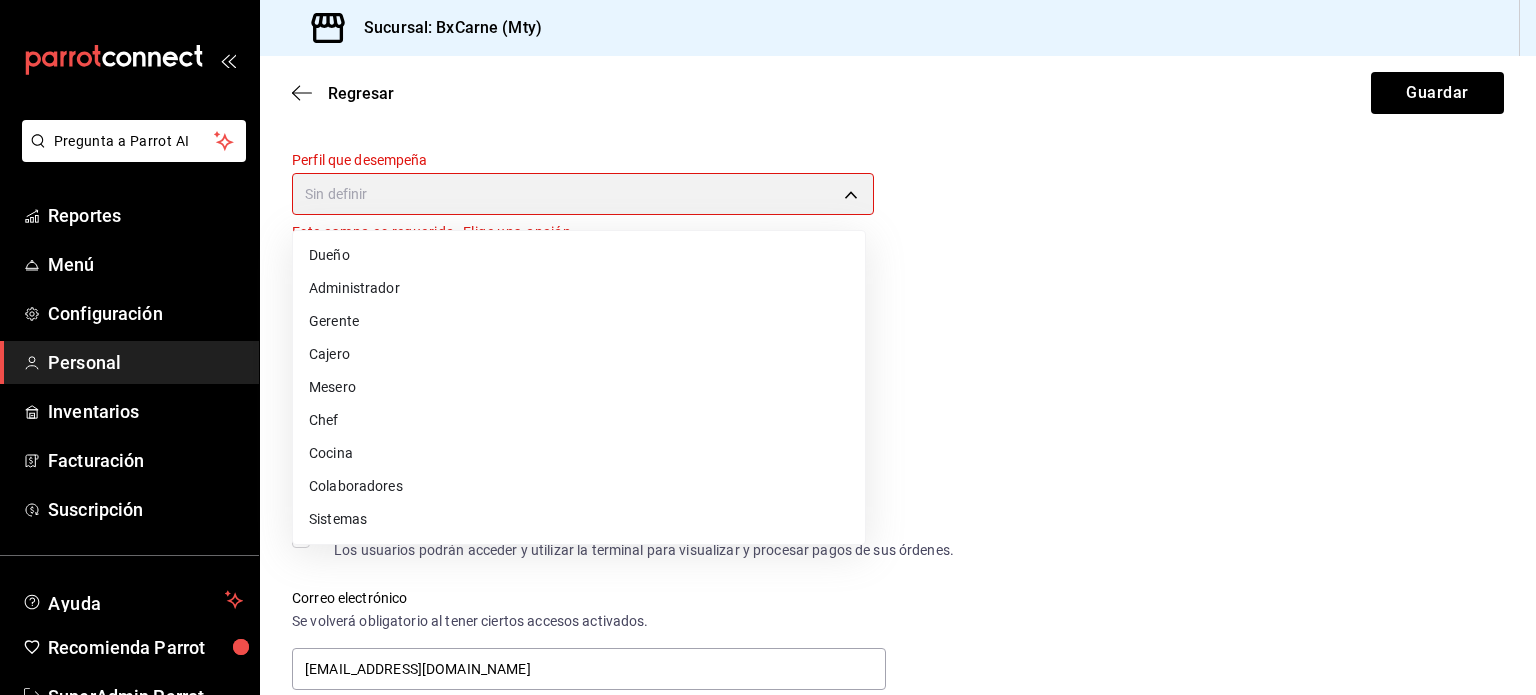 type on "IT" 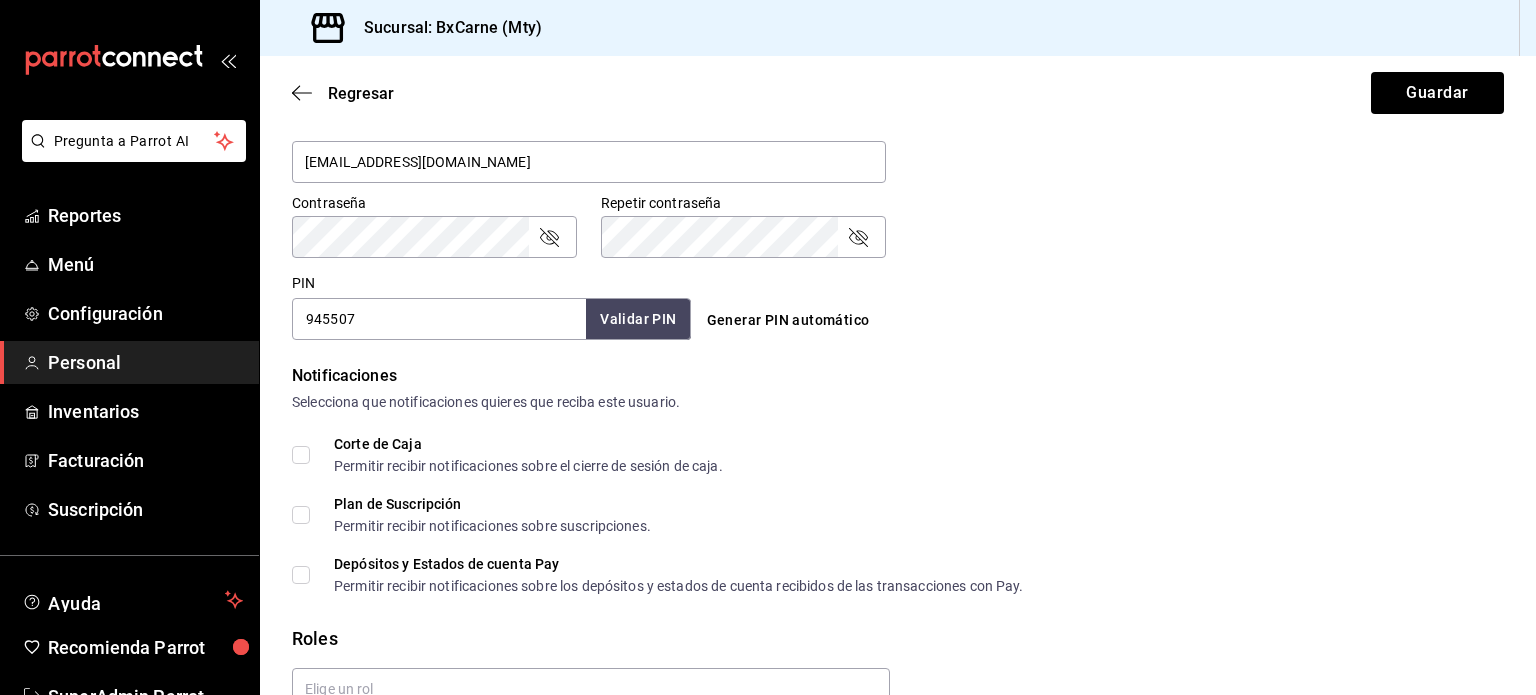 scroll, scrollTop: 903, scrollLeft: 0, axis: vertical 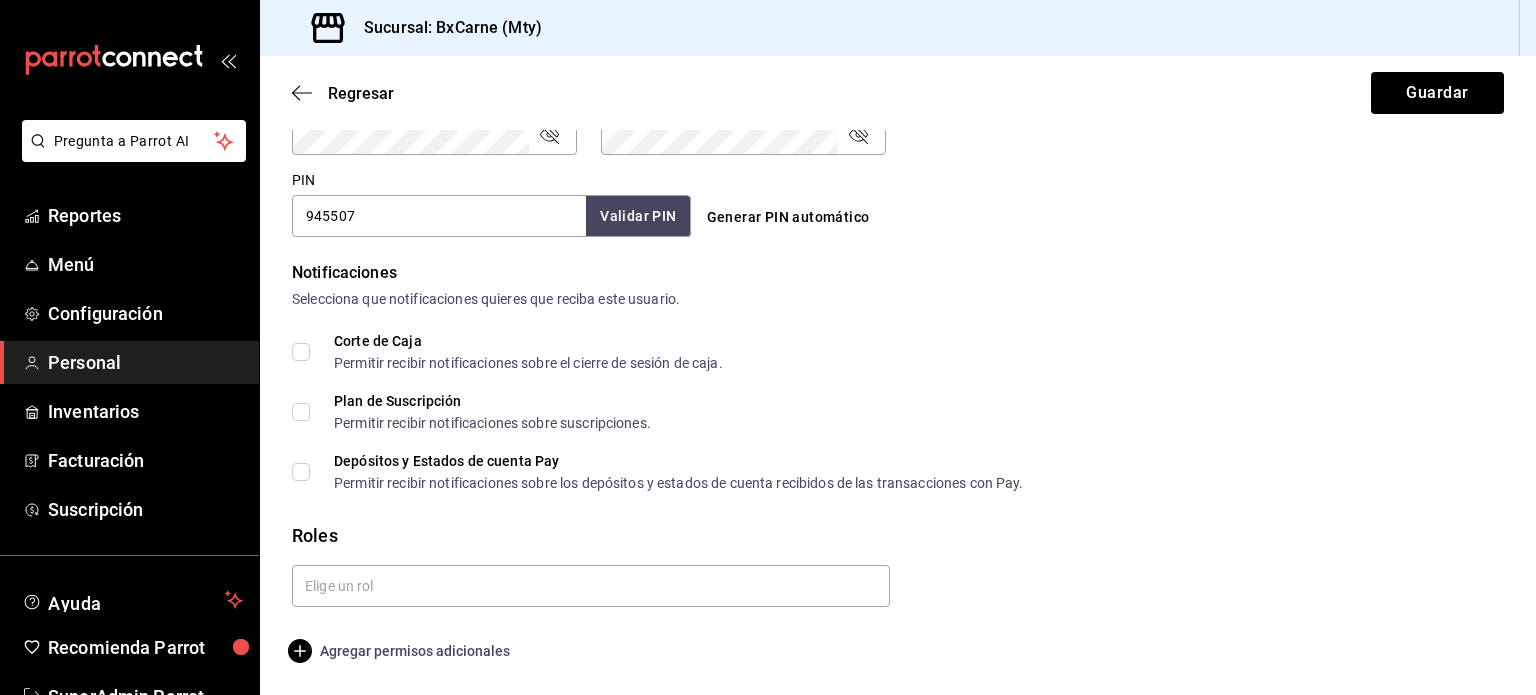 click on "Agregar permisos adicionales" at bounding box center [401, 651] 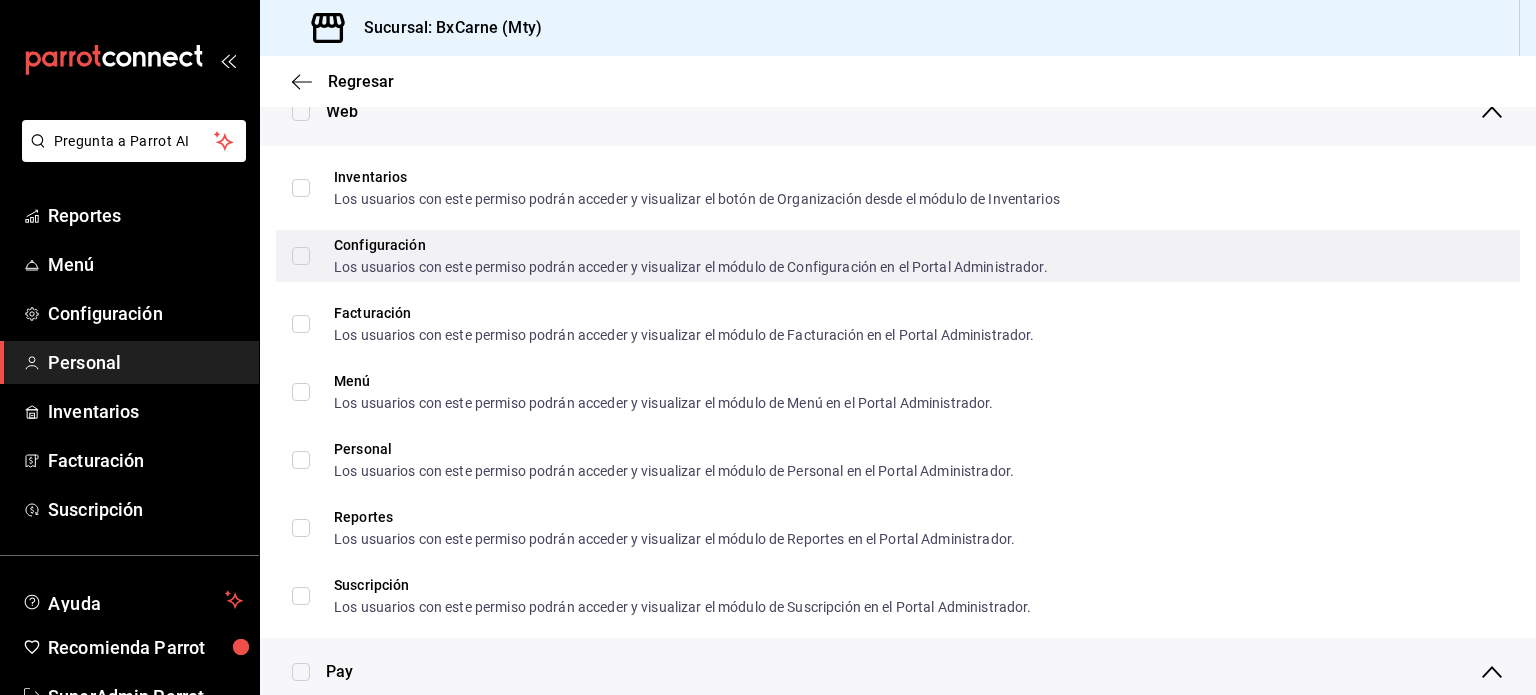 scroll, scrollTop: 0, scrollLeft: 0, axis: both 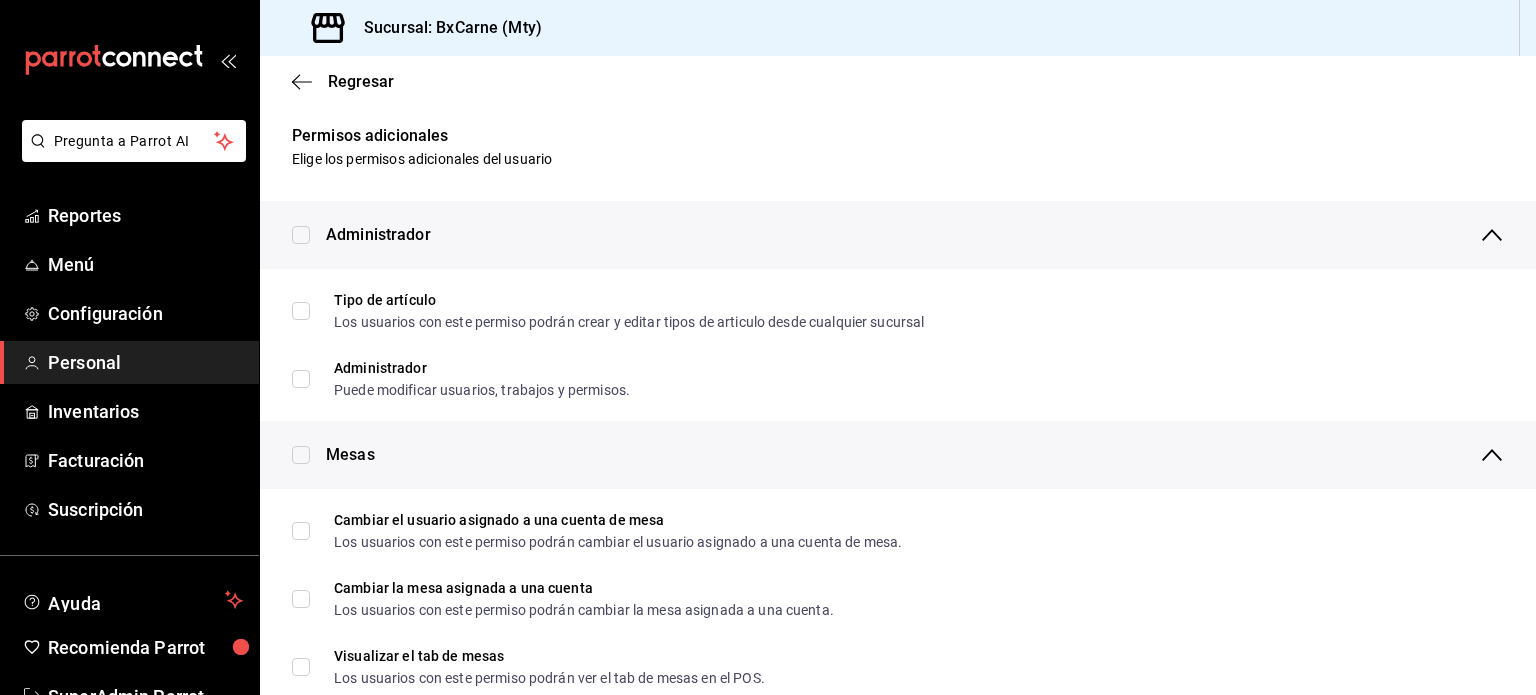 click on "Administrador" at bounding box center (898, 235) 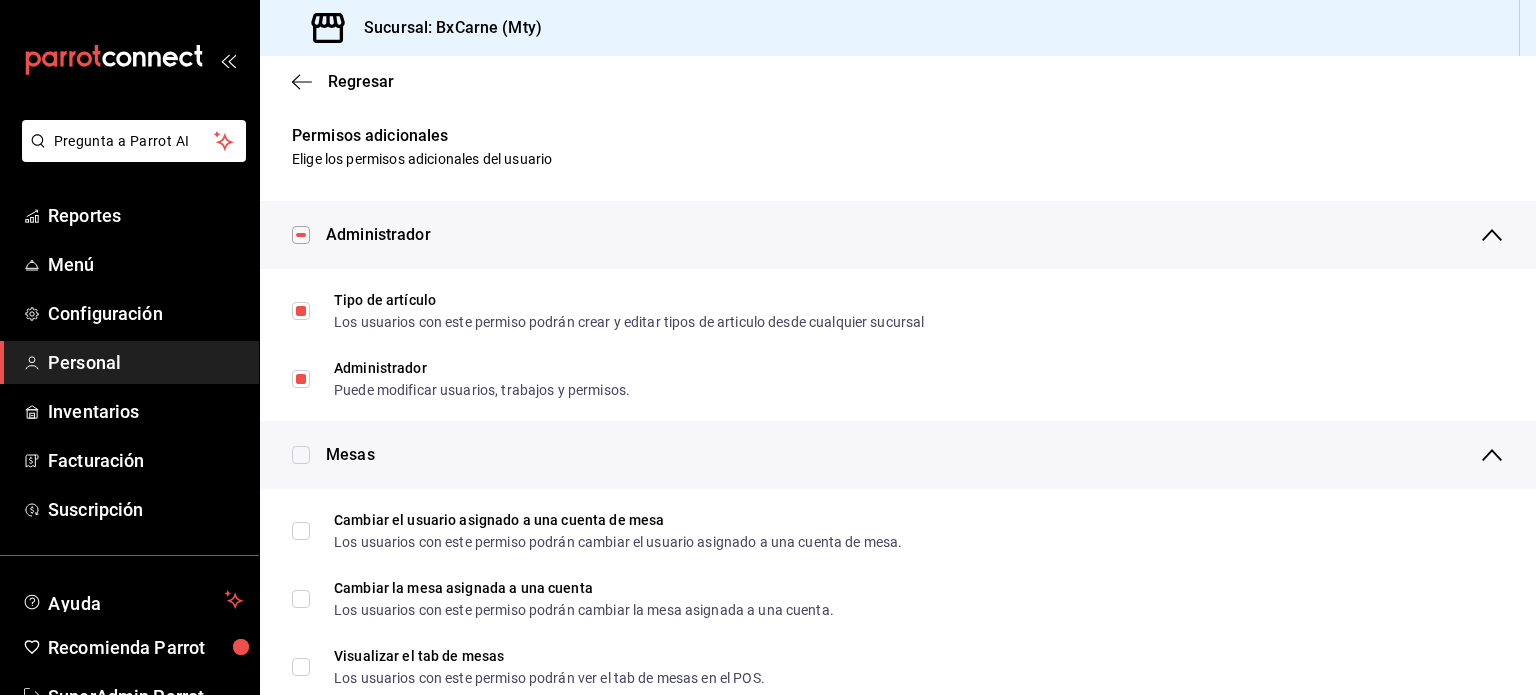 click at bounding box center (301, 455) 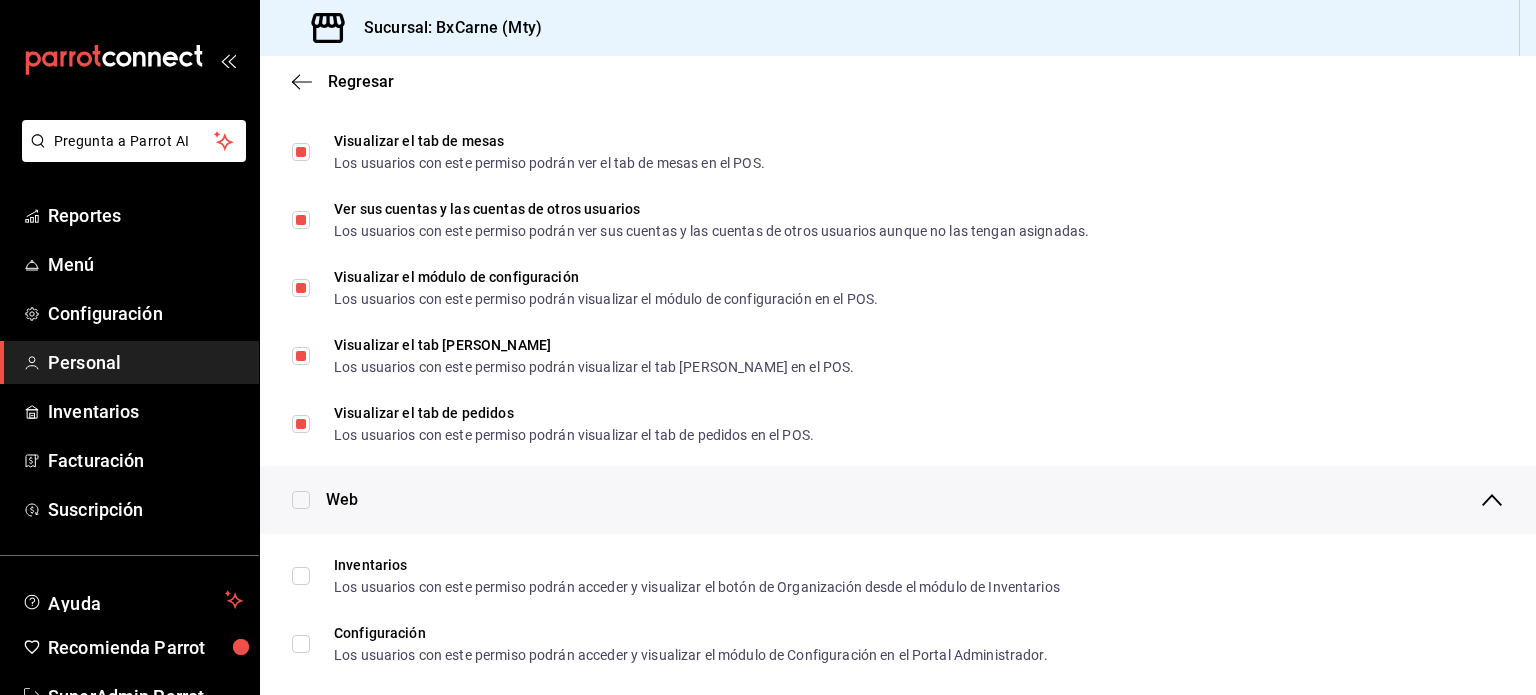 scroll, scrollTop: 518, scrollLeft: 0, axis: vertical 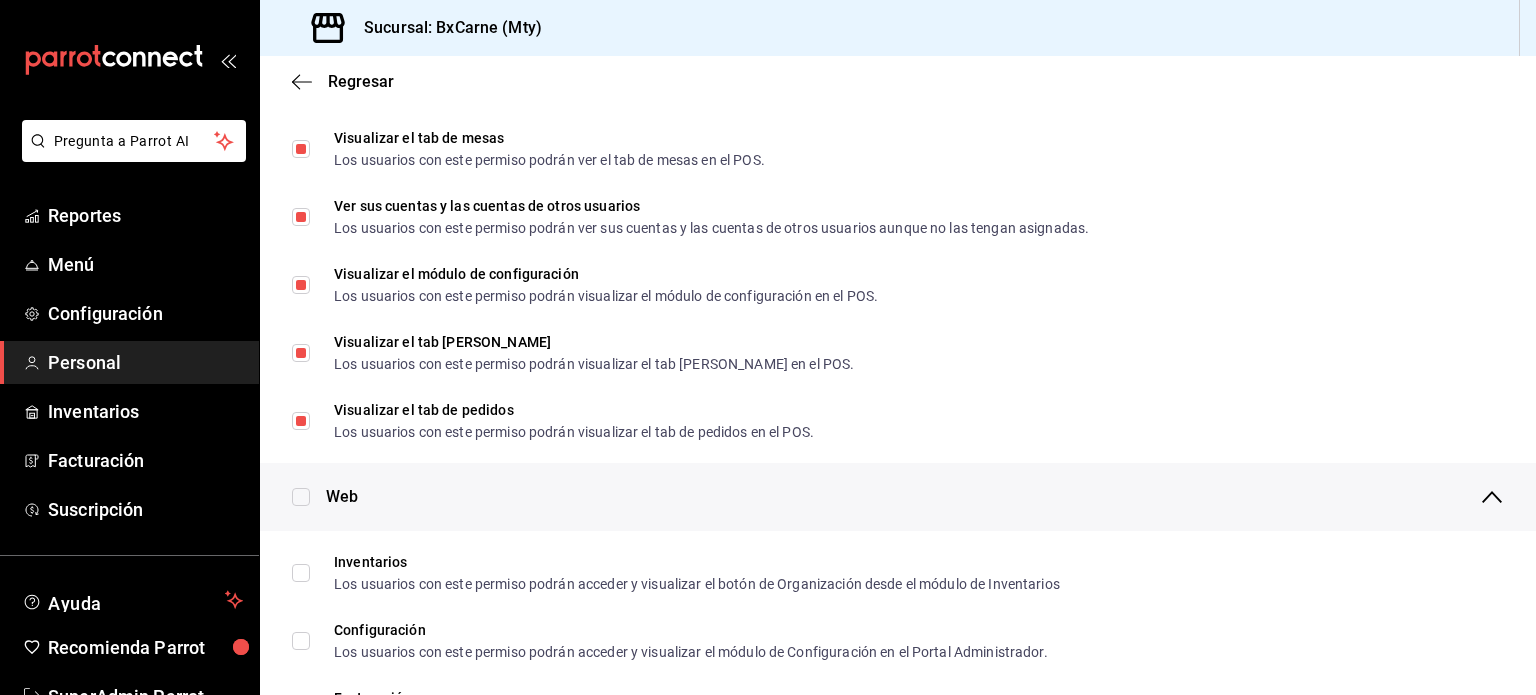click at bounding box center [301, 497] 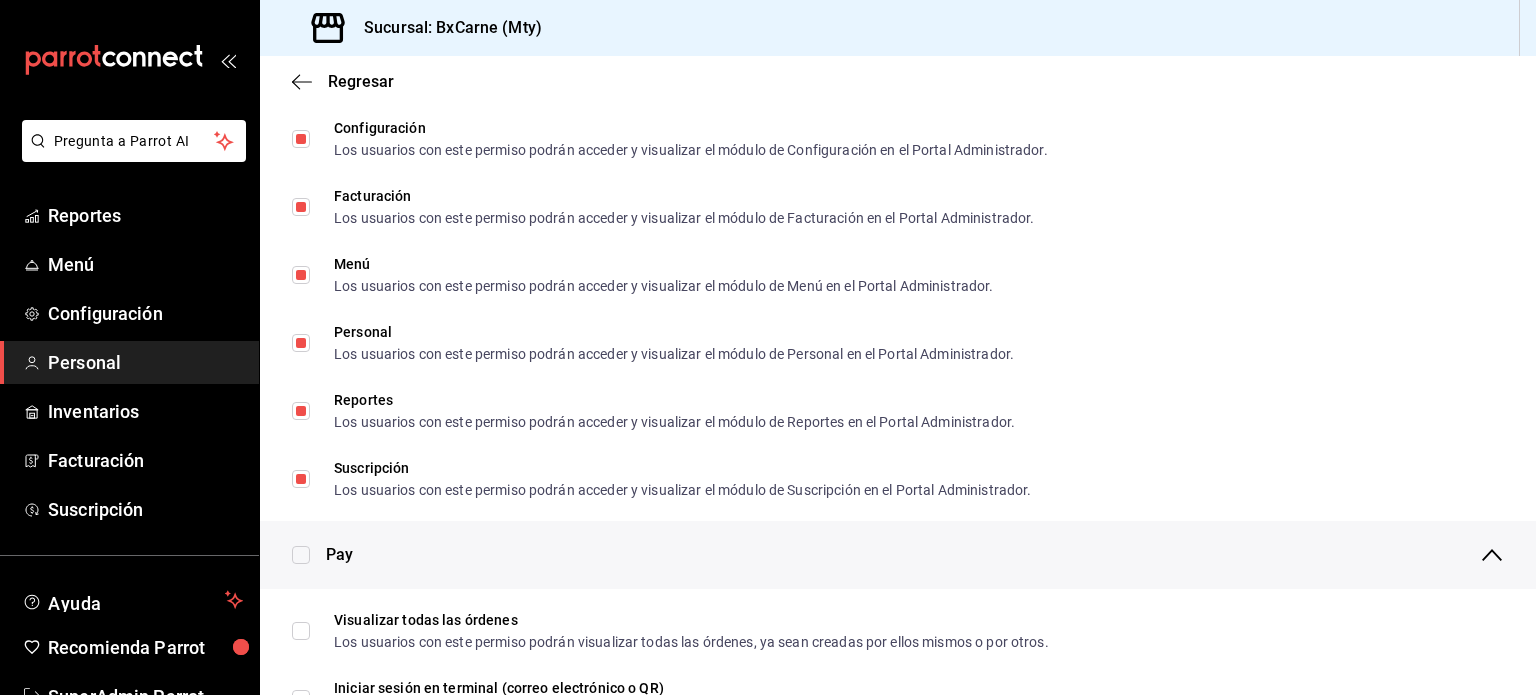 scroll, scrollTop: 1023, scrollLeft: 0, axis: vertical 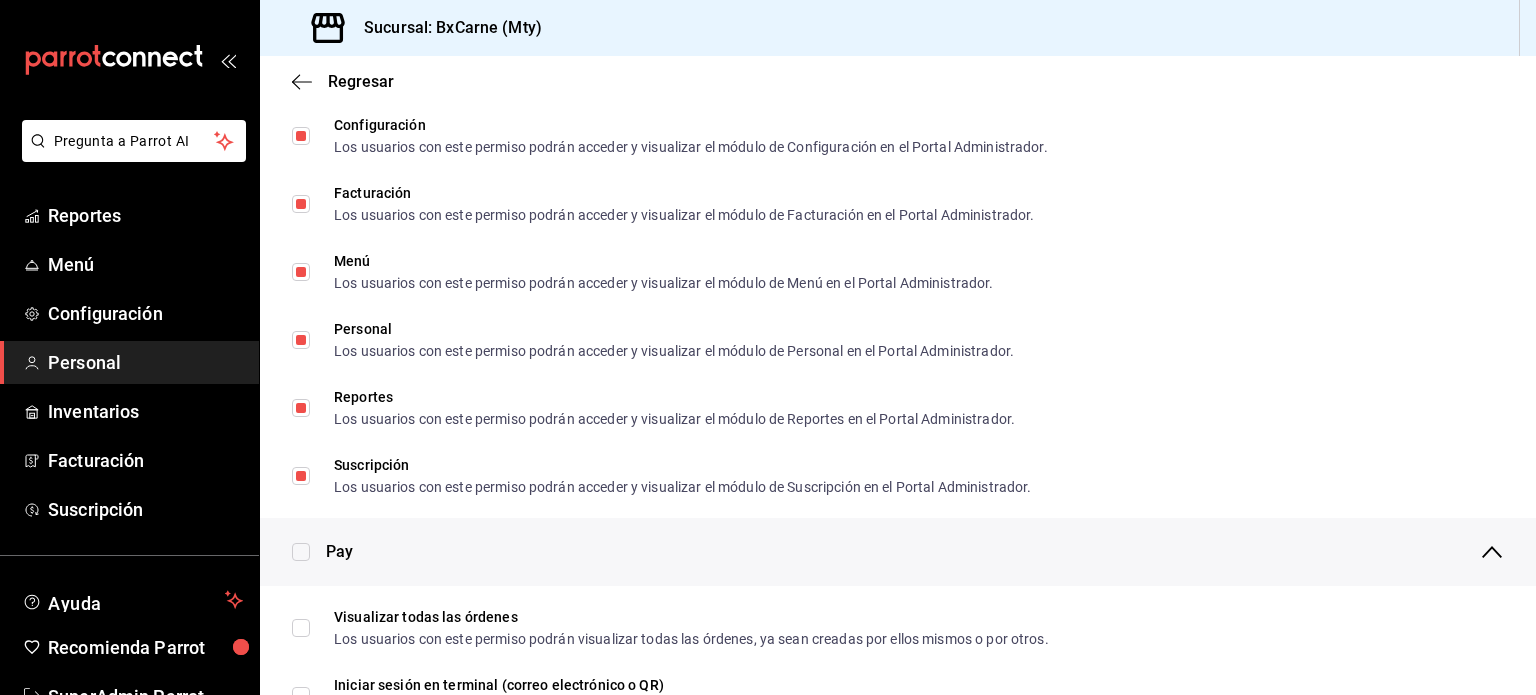 click at bounding box center (301, 552) 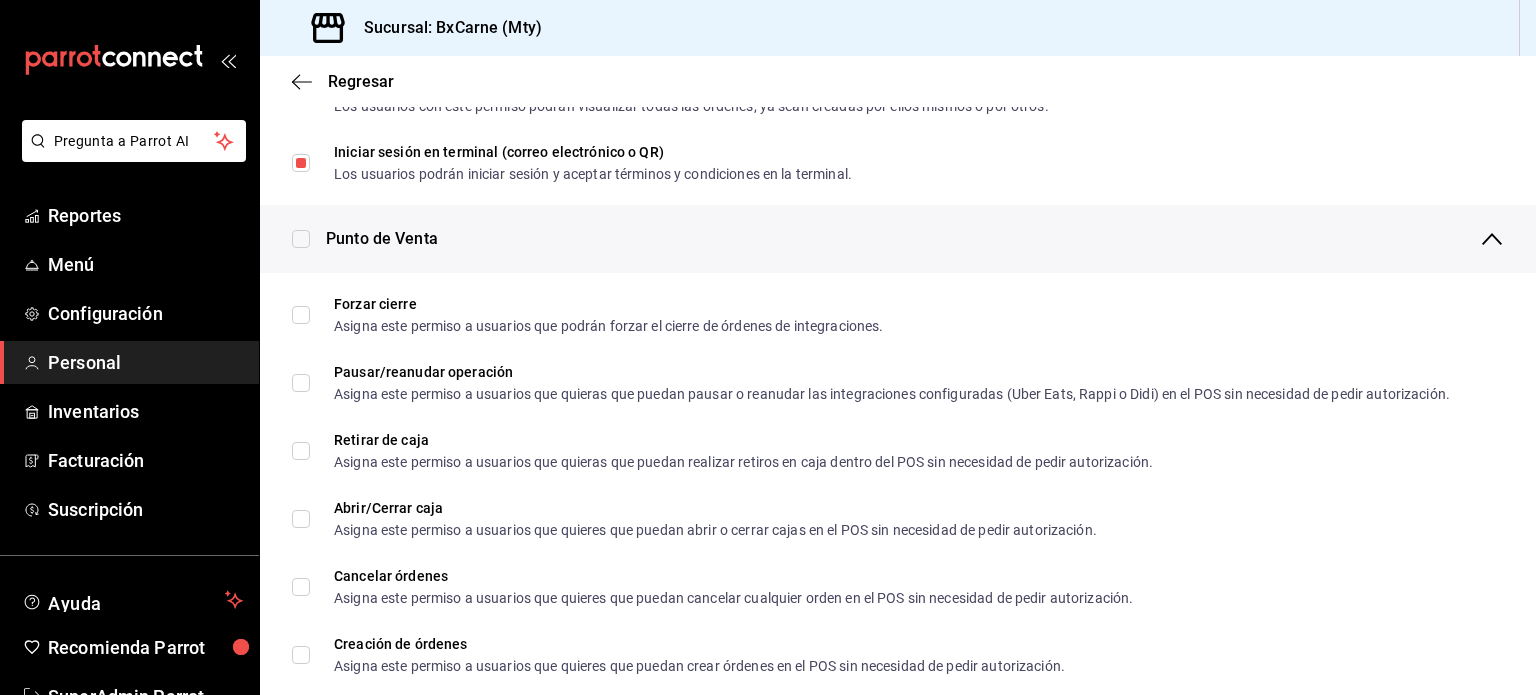 scroll, scrollTop: 1575, scrollLeft: 0, axis: vertical 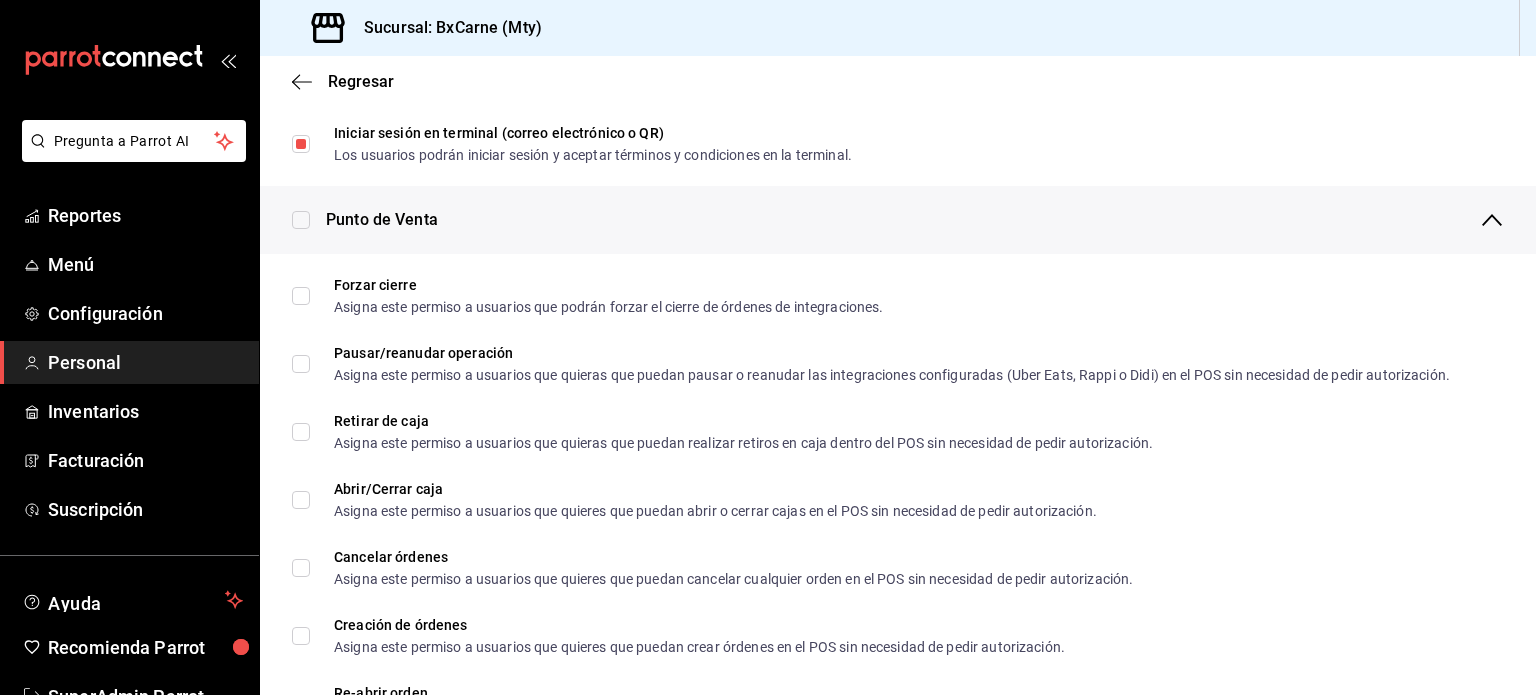 click at bounding box center [301, 220] 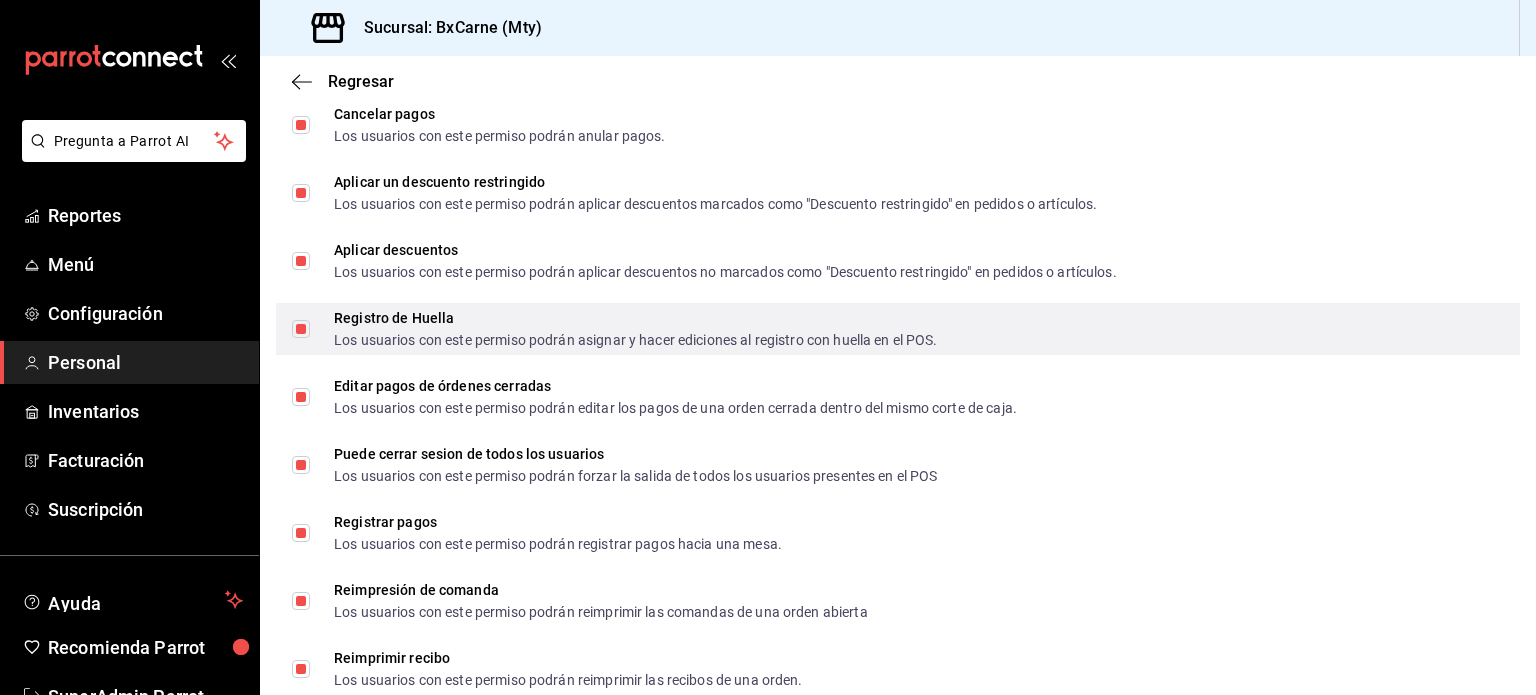 scroll, scrollTop: 2949, scrollLeft: 0, axis: vertical 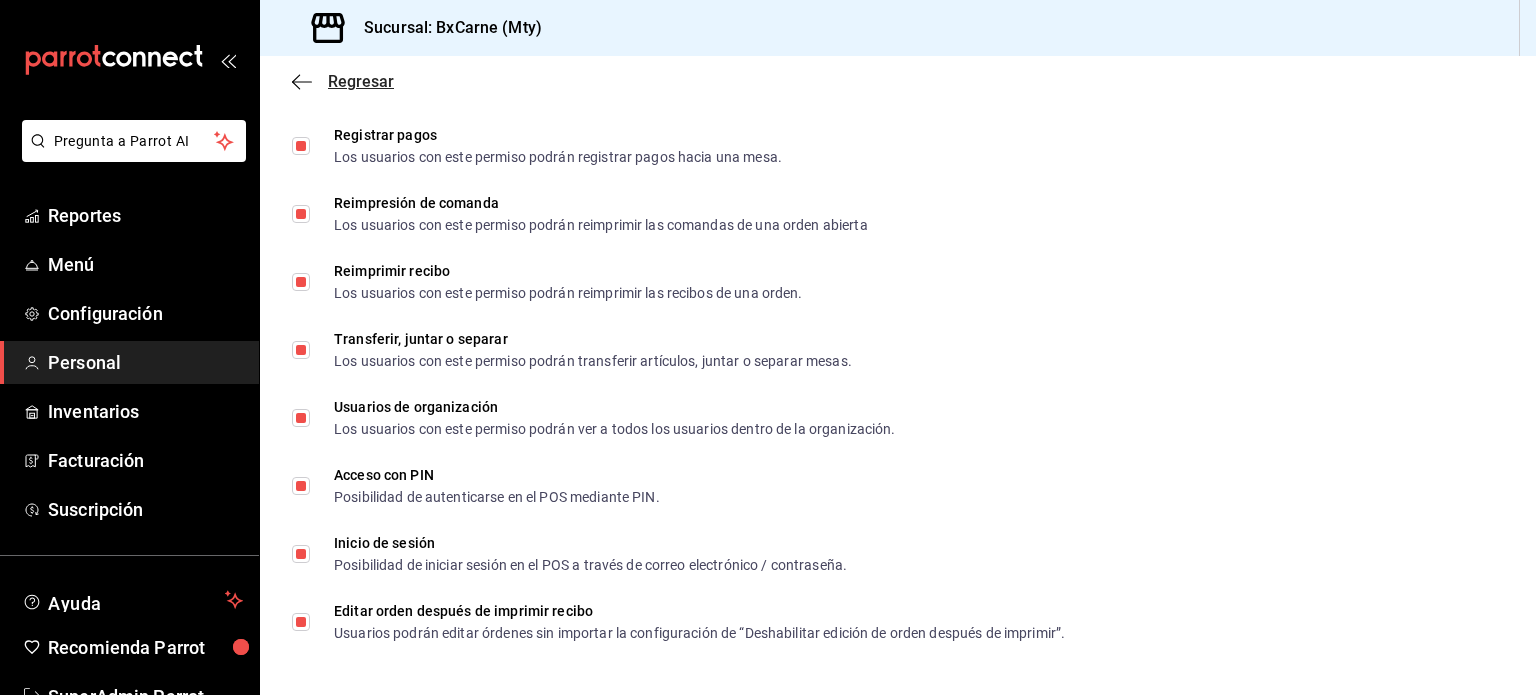 click 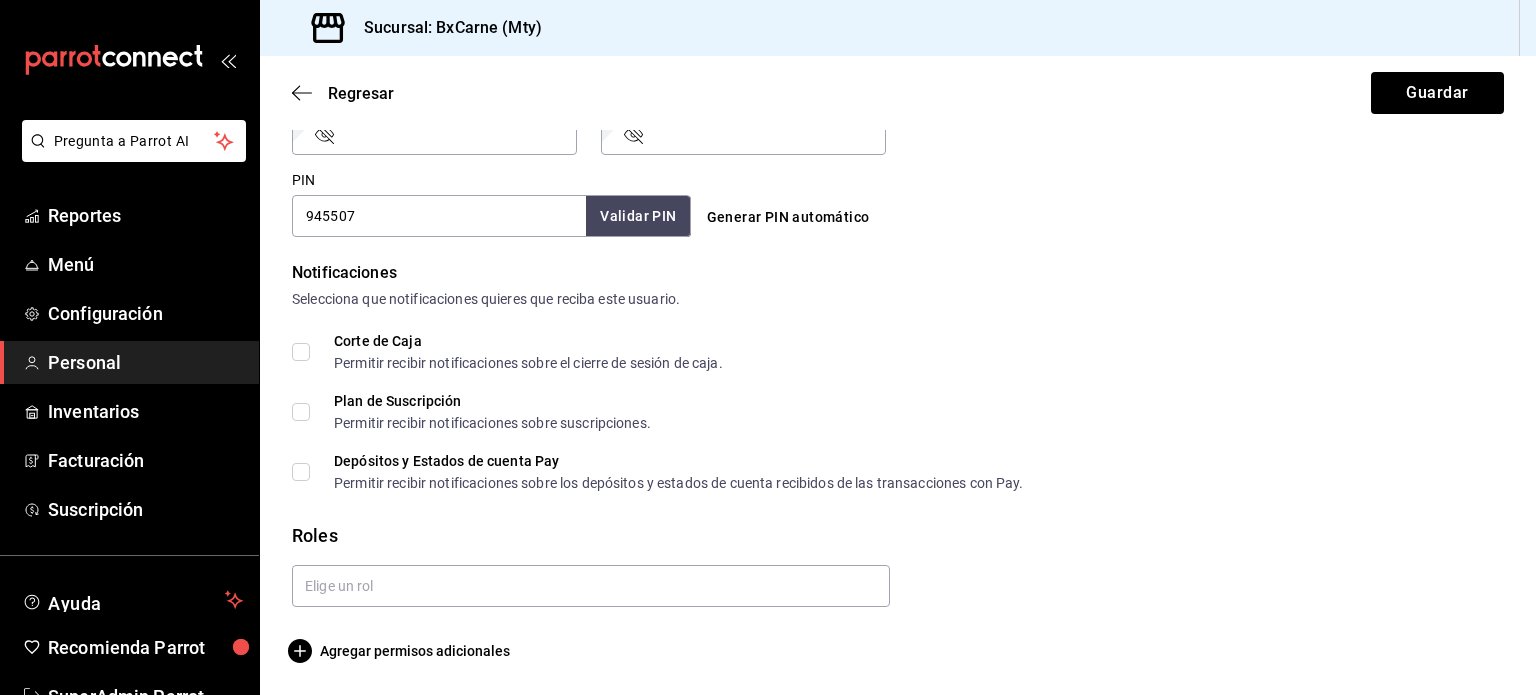 scroll, scrollTop: 903, scrollLeft: 0, axis: vertical 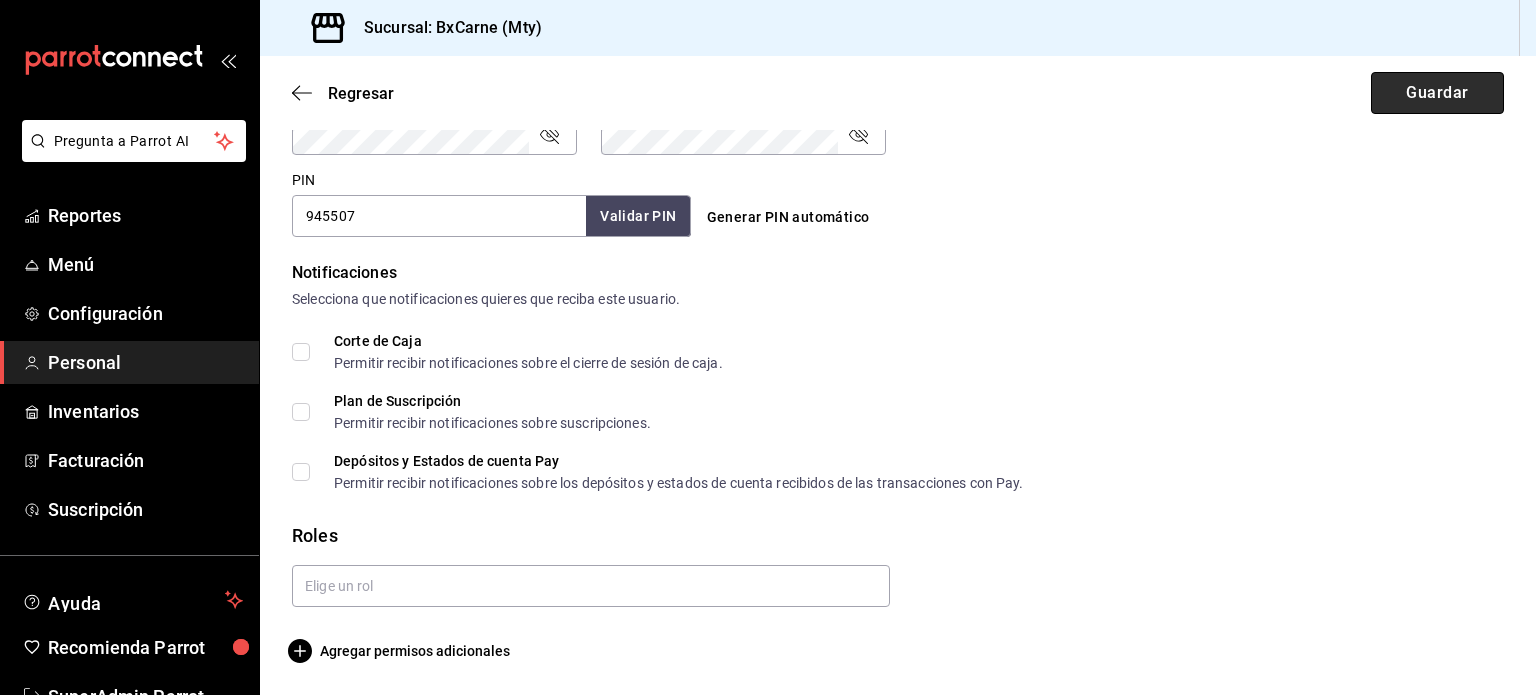 click on "Guardar" at bounding box center [1437, 93] 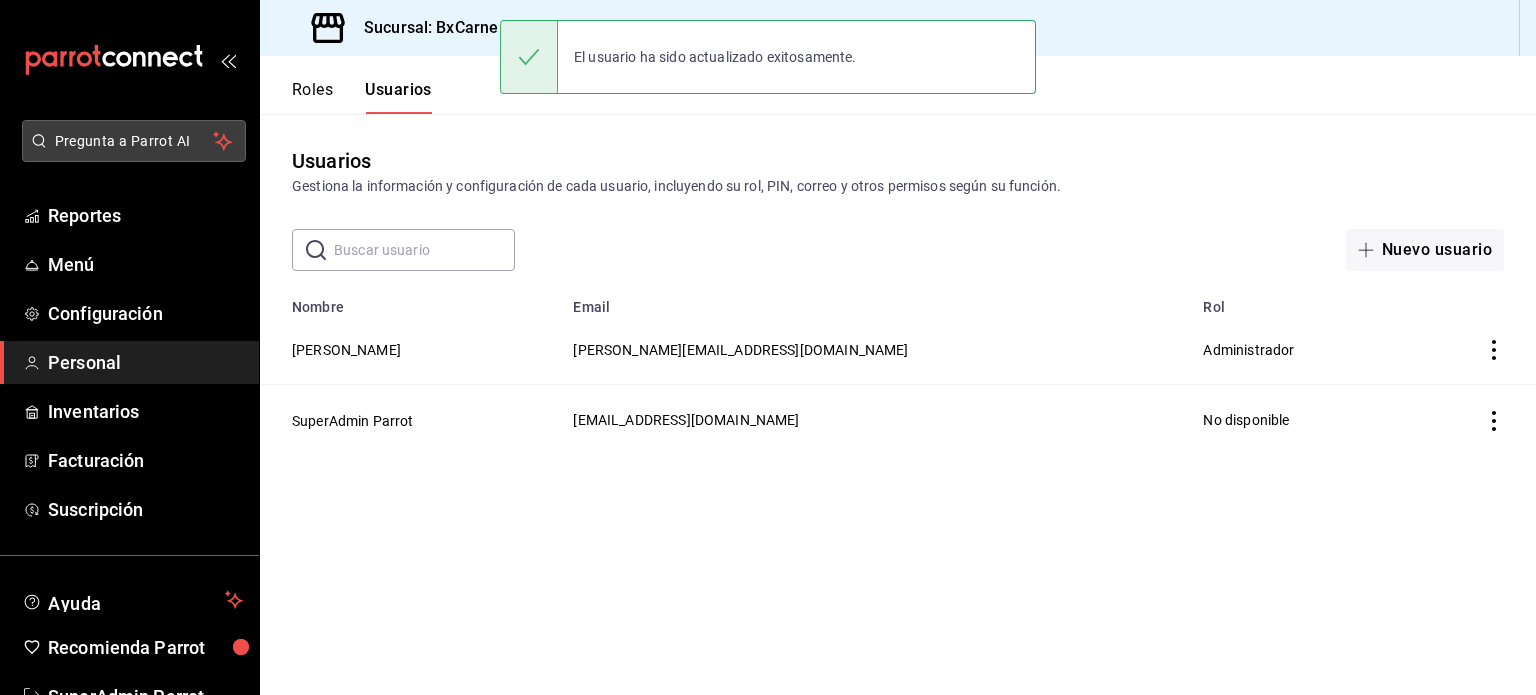 click on "Pregunta a Parrot AI" at bounding box center (134, 141) 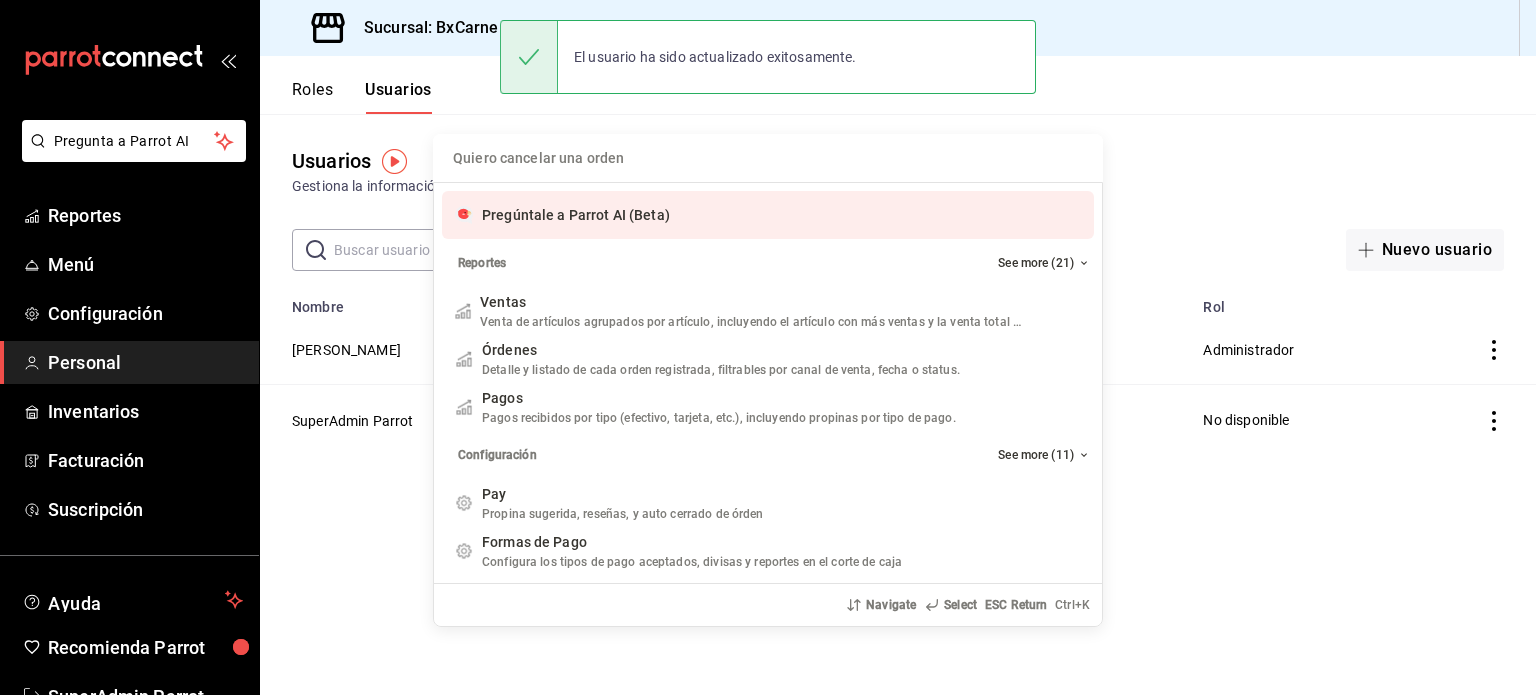 click at bounding box center (768, 158) 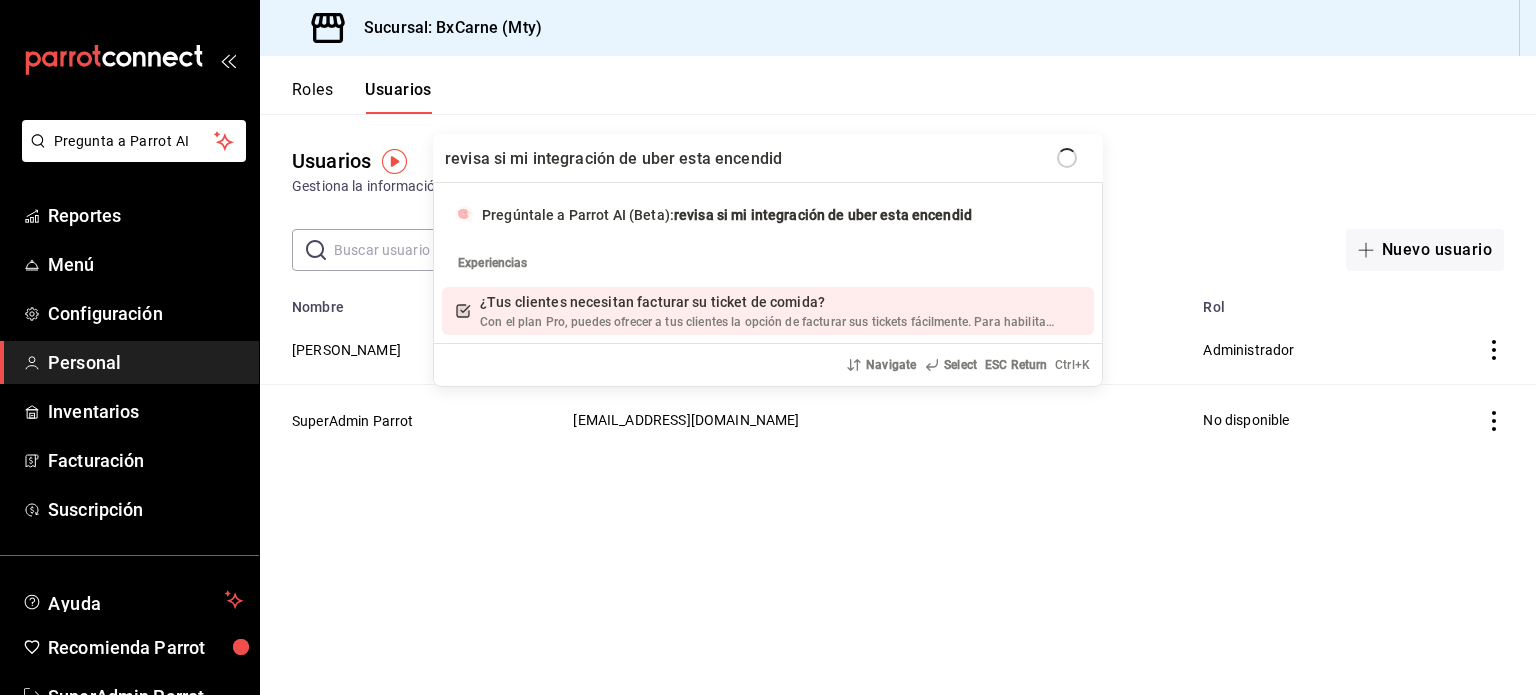 type on "revisa si mi integración de uber esta encendida" 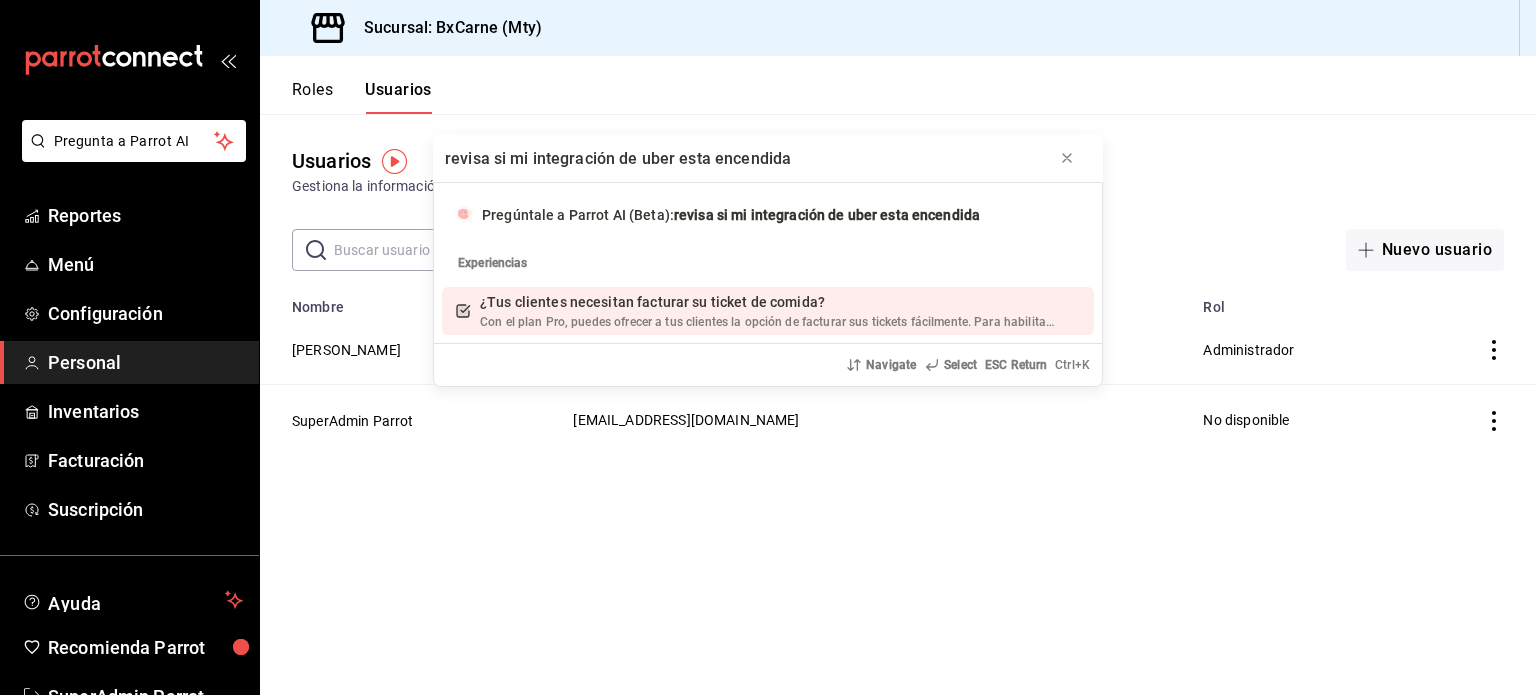 type 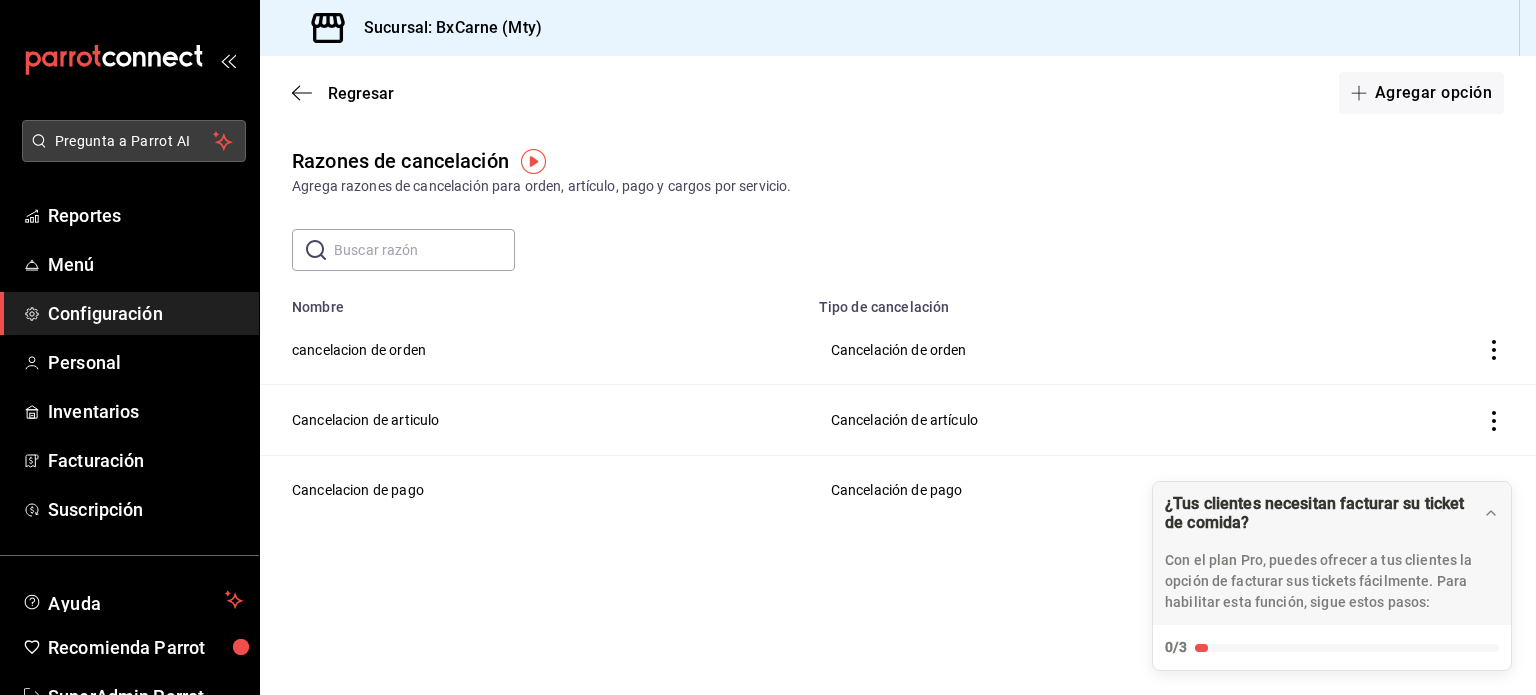 click on "Pregunta a Parrot AI" at bounding box center (134, 141) 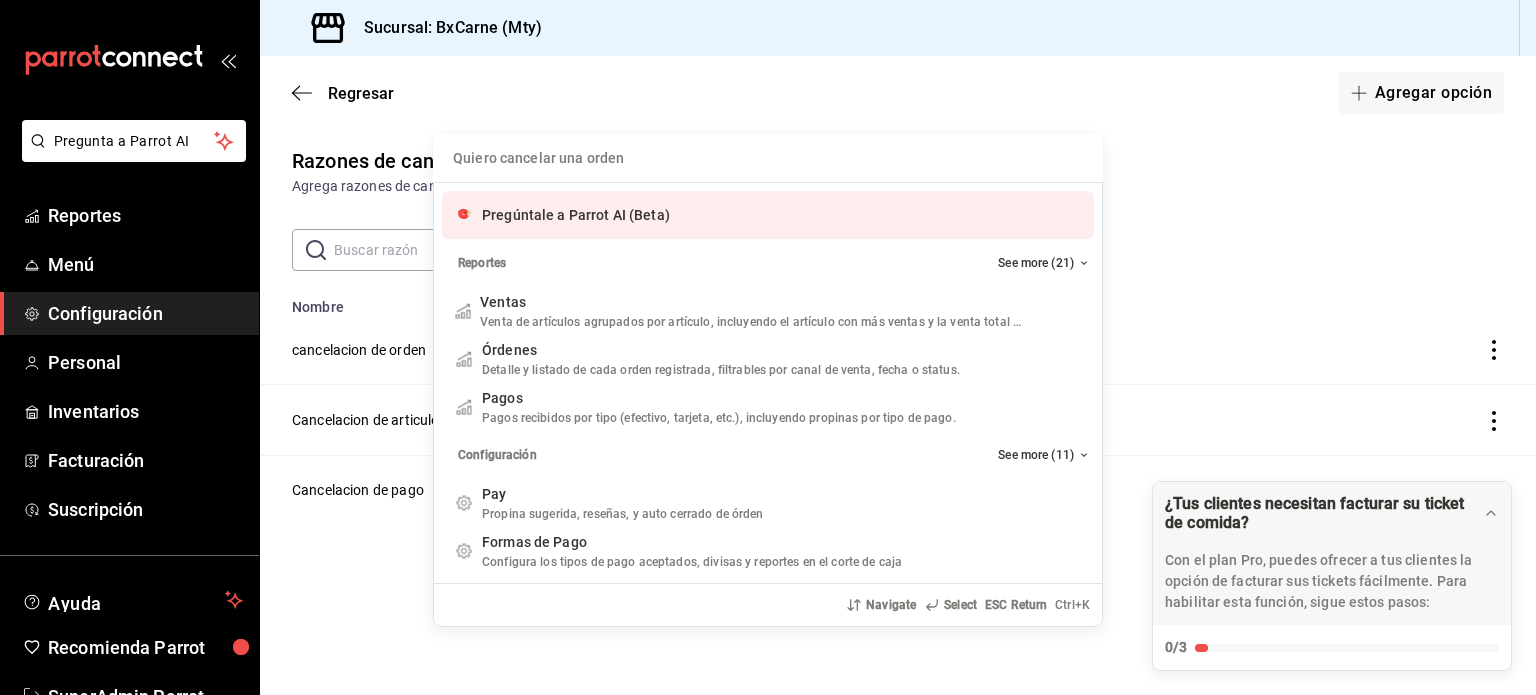 click on "Pregúntale a Parrot AI (Beta)" at bounding box center (576, 215) 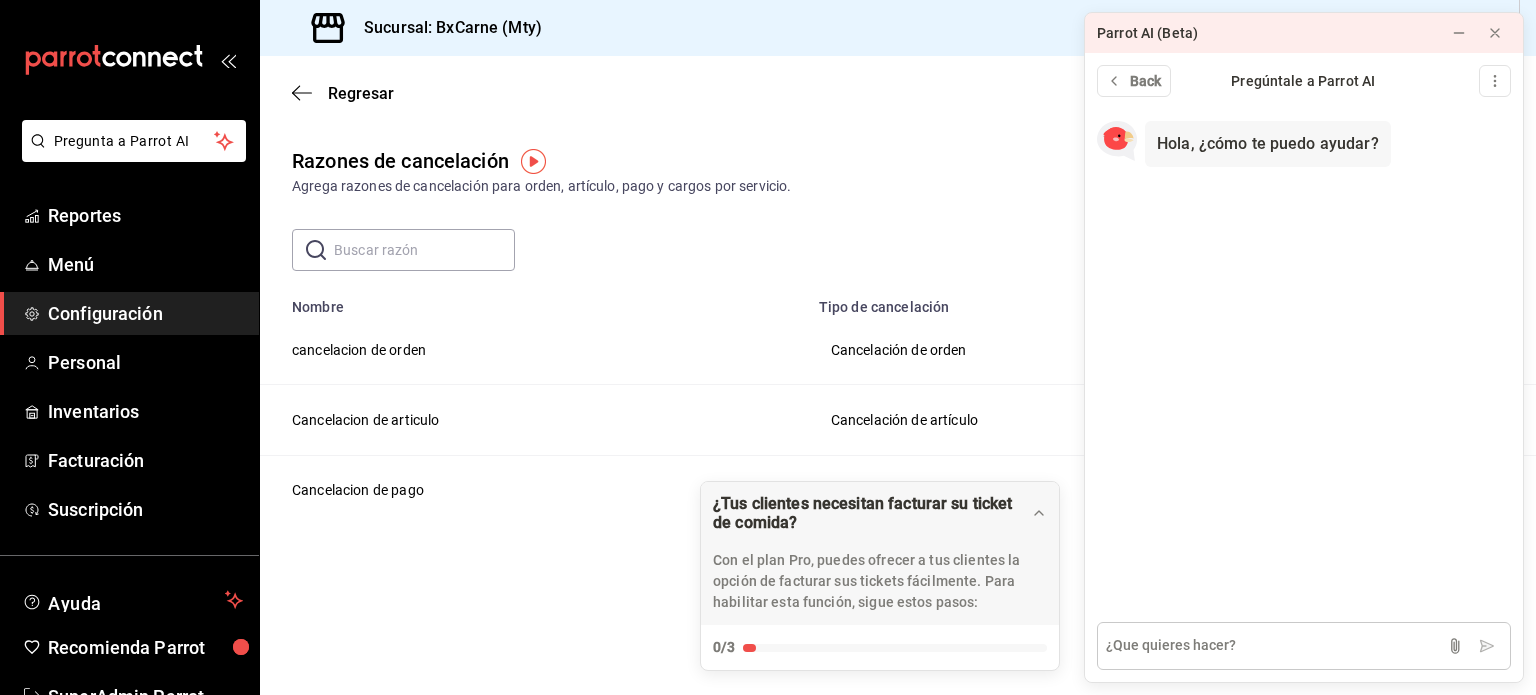 click at bounding box center [1304, 646] 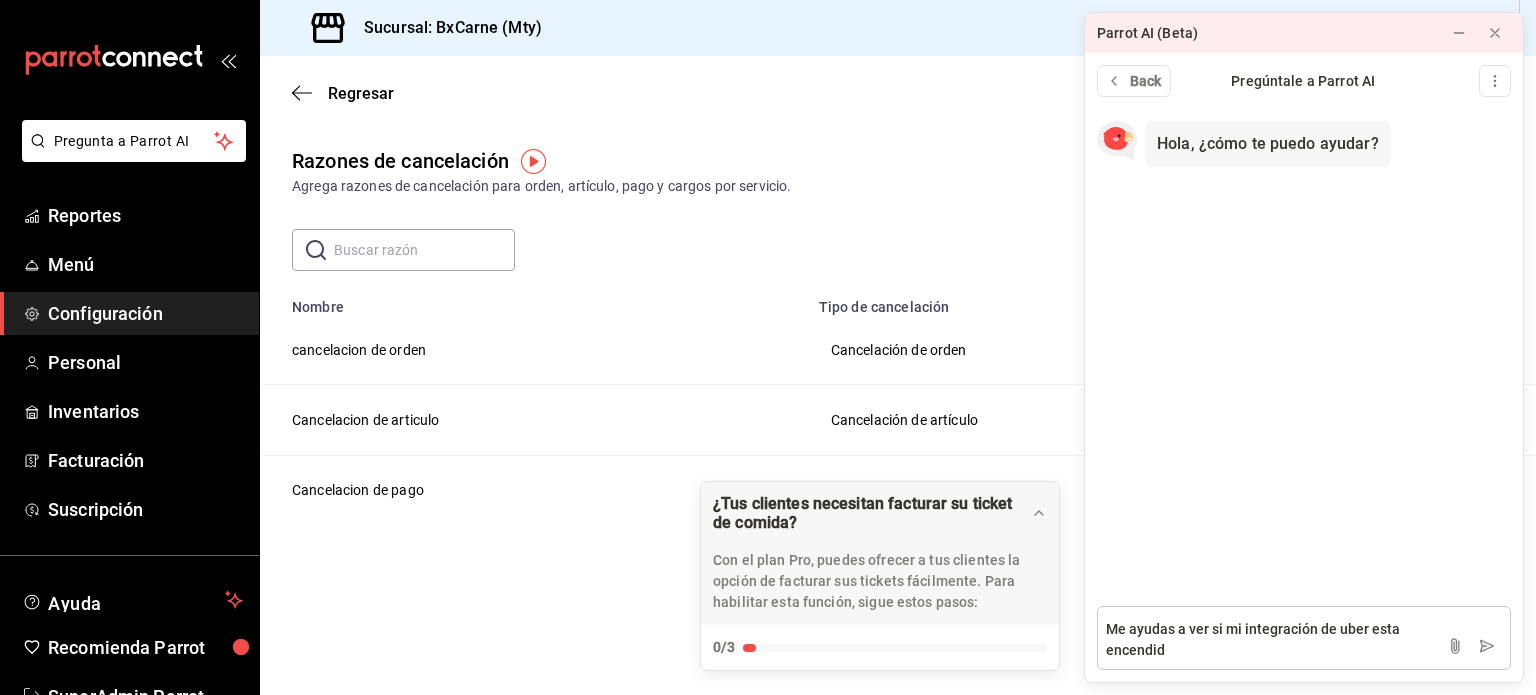 type on "Me ayudas a ver si mi integración de uber esta encendida" 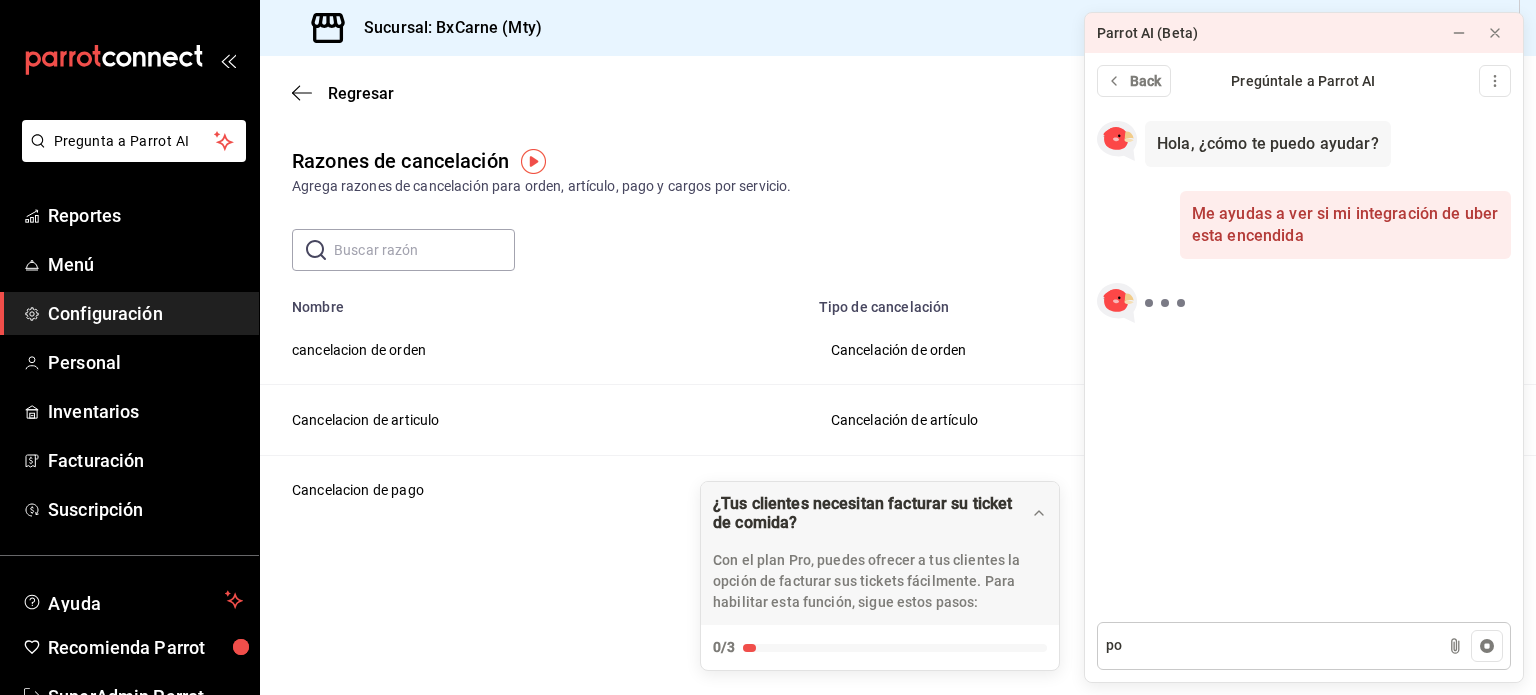type on "p" 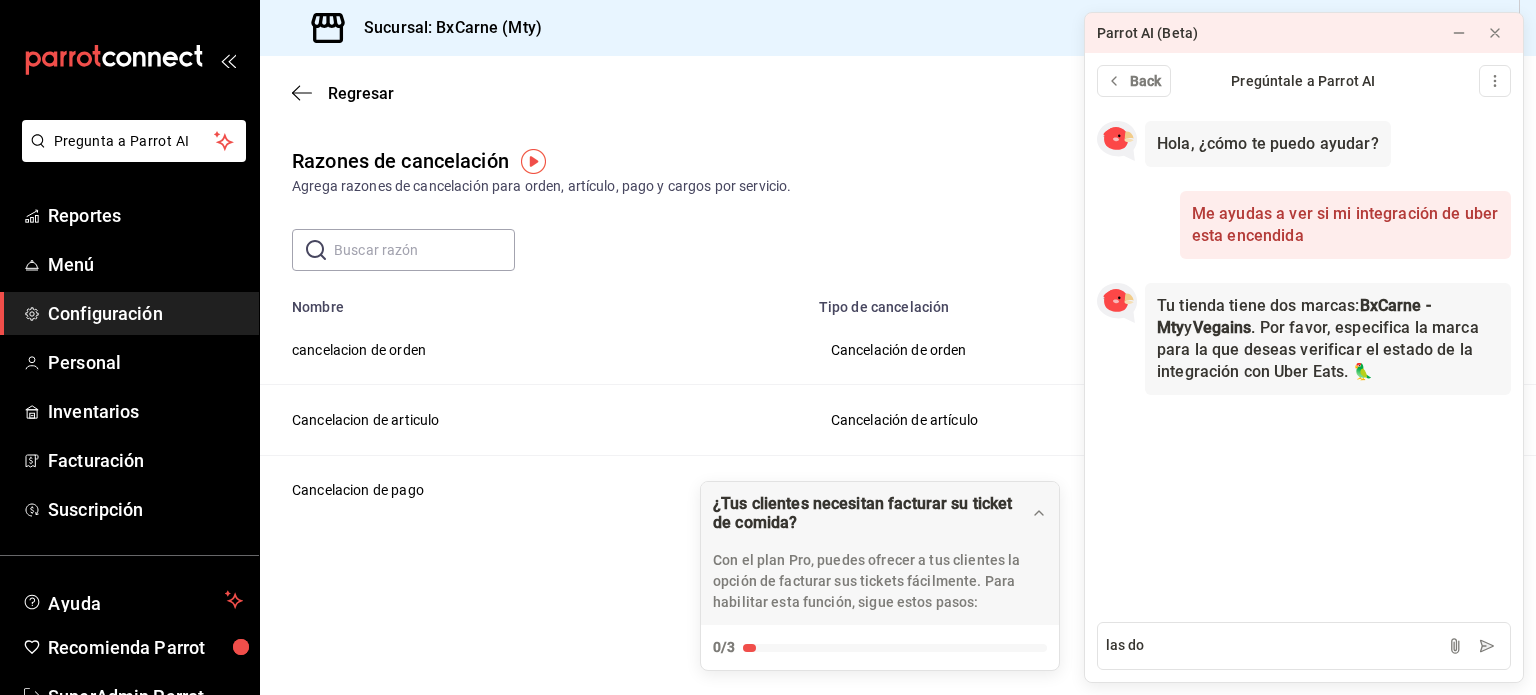 type on "las dos" 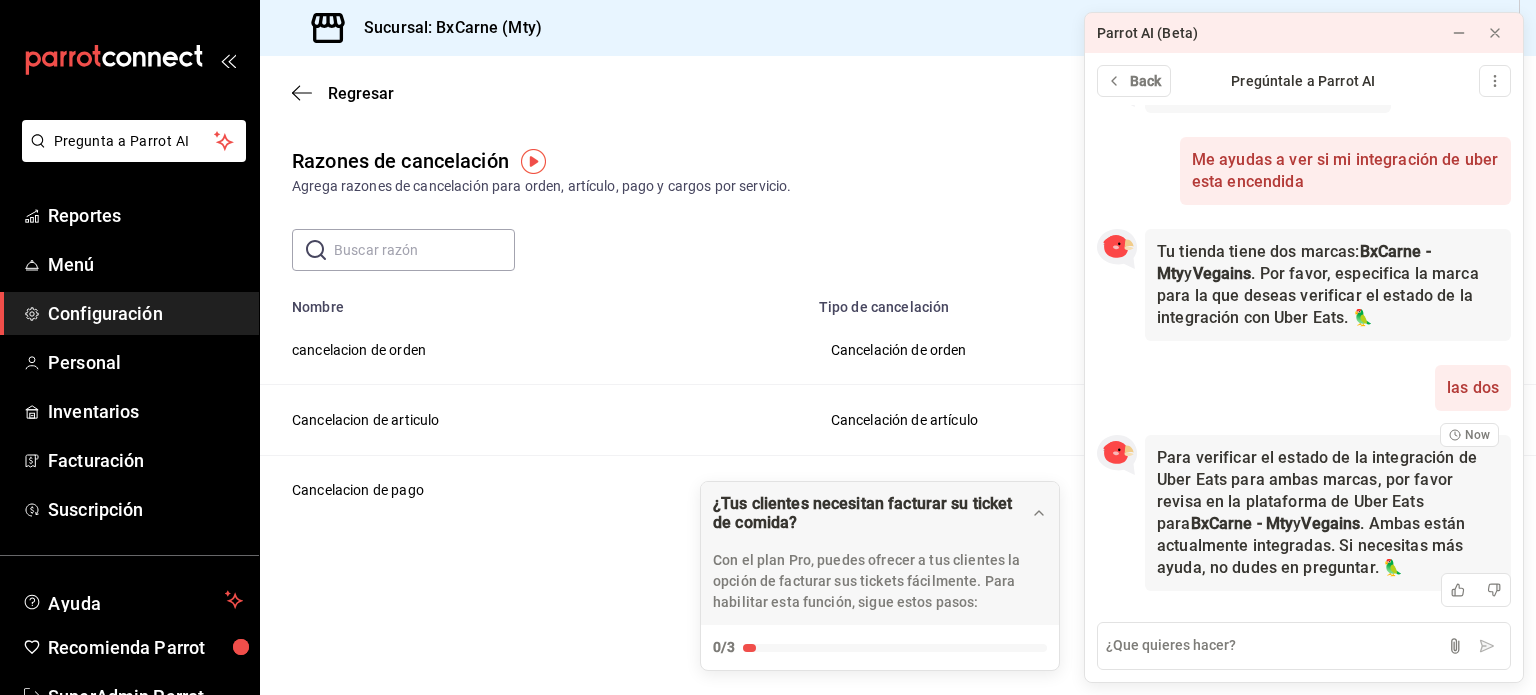 scroll, scrollTop: 53, scrollLeft: 0, axis: vertical 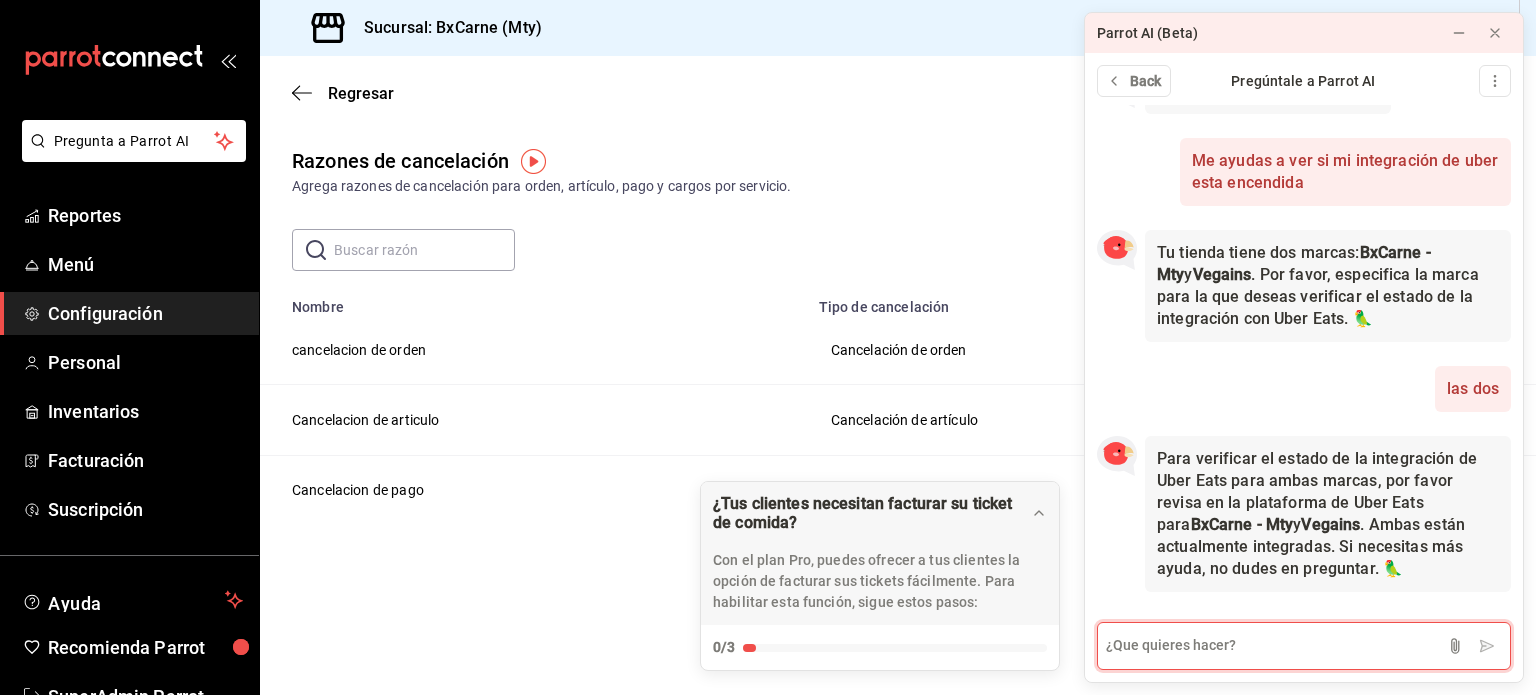 click at bounding box center (1304, 646) 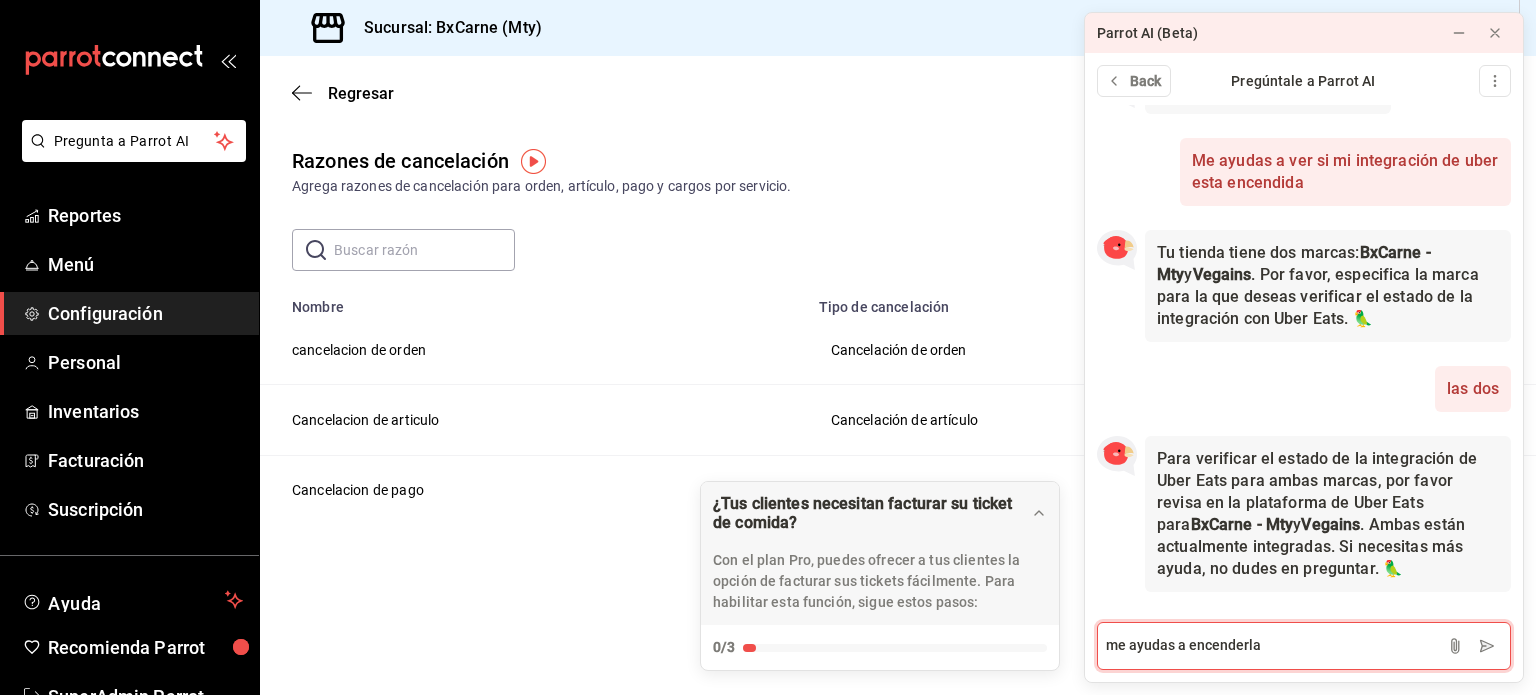 type on "me ayudas a encenderla" 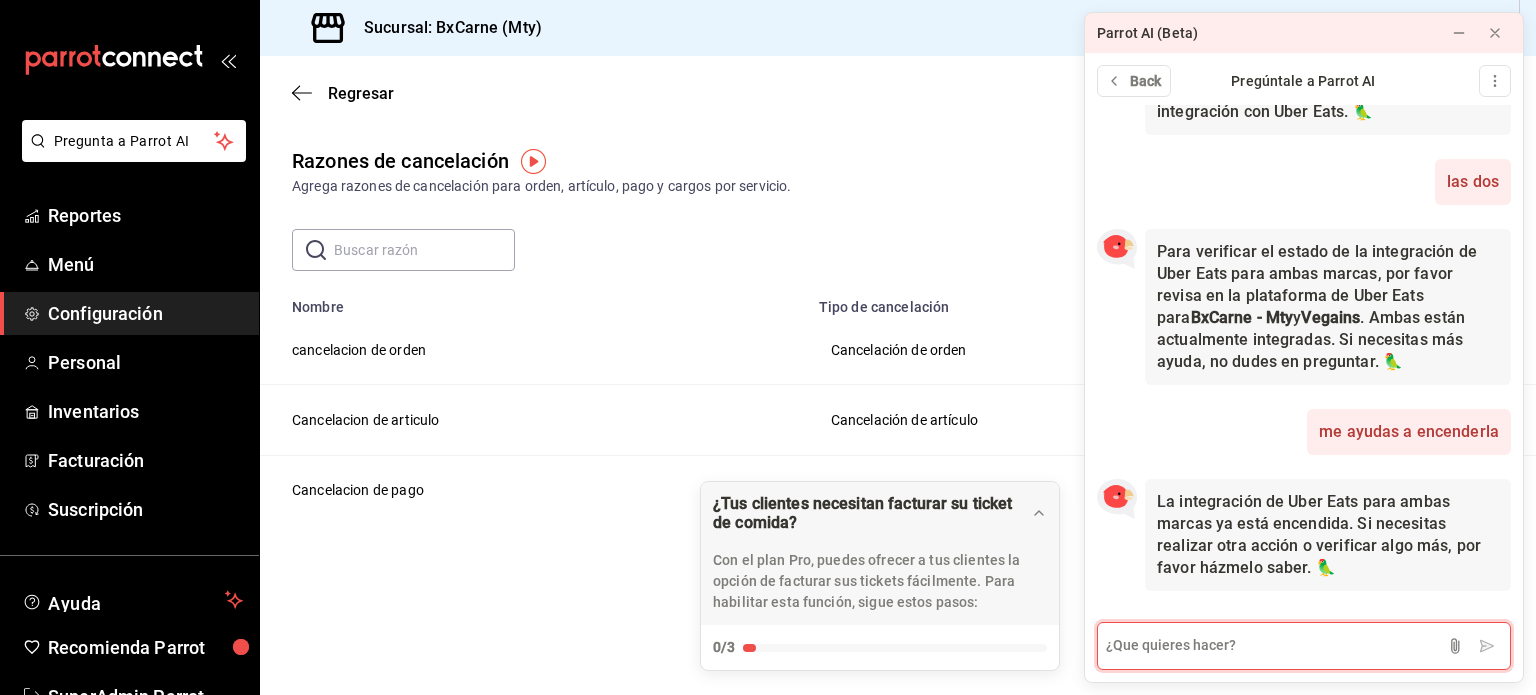 scroll, scrollTop: 259, scrollLeft: 0, axis: vertical 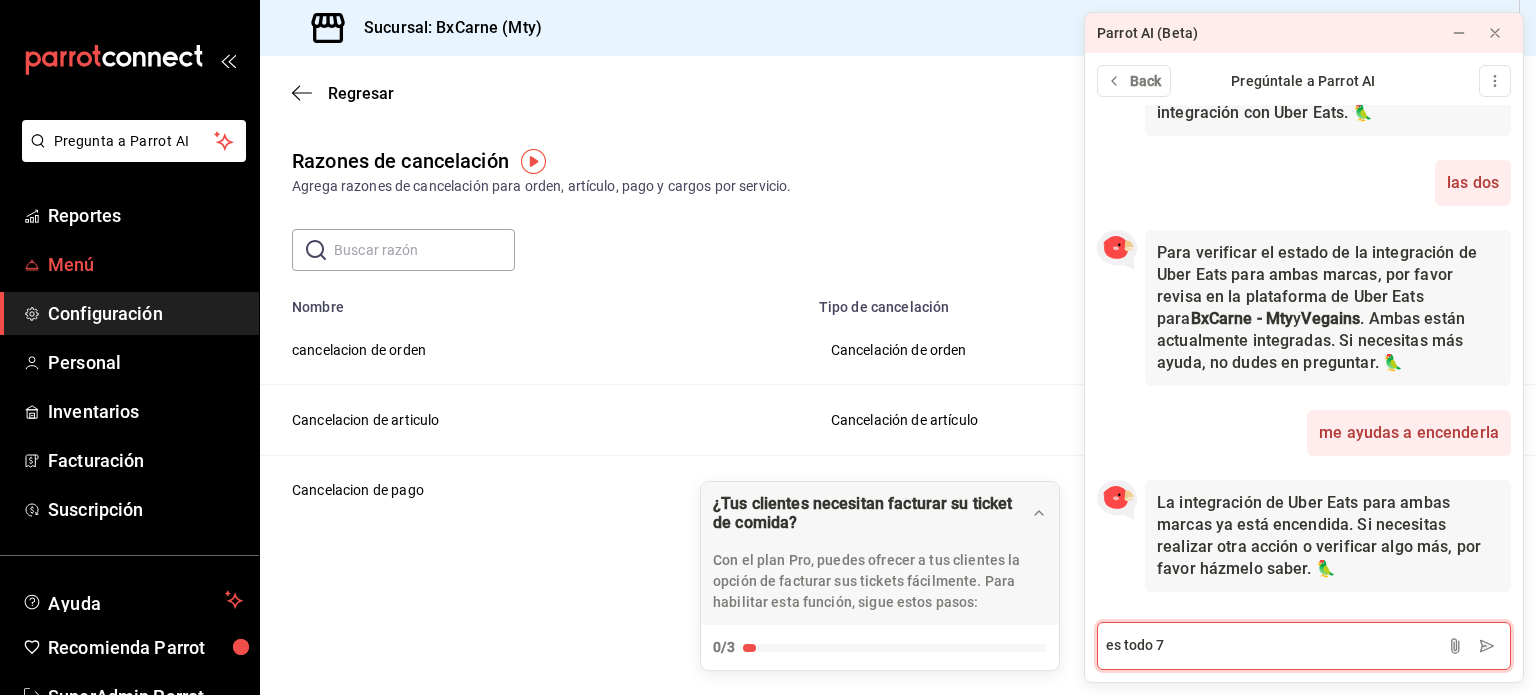 type on "es todo" 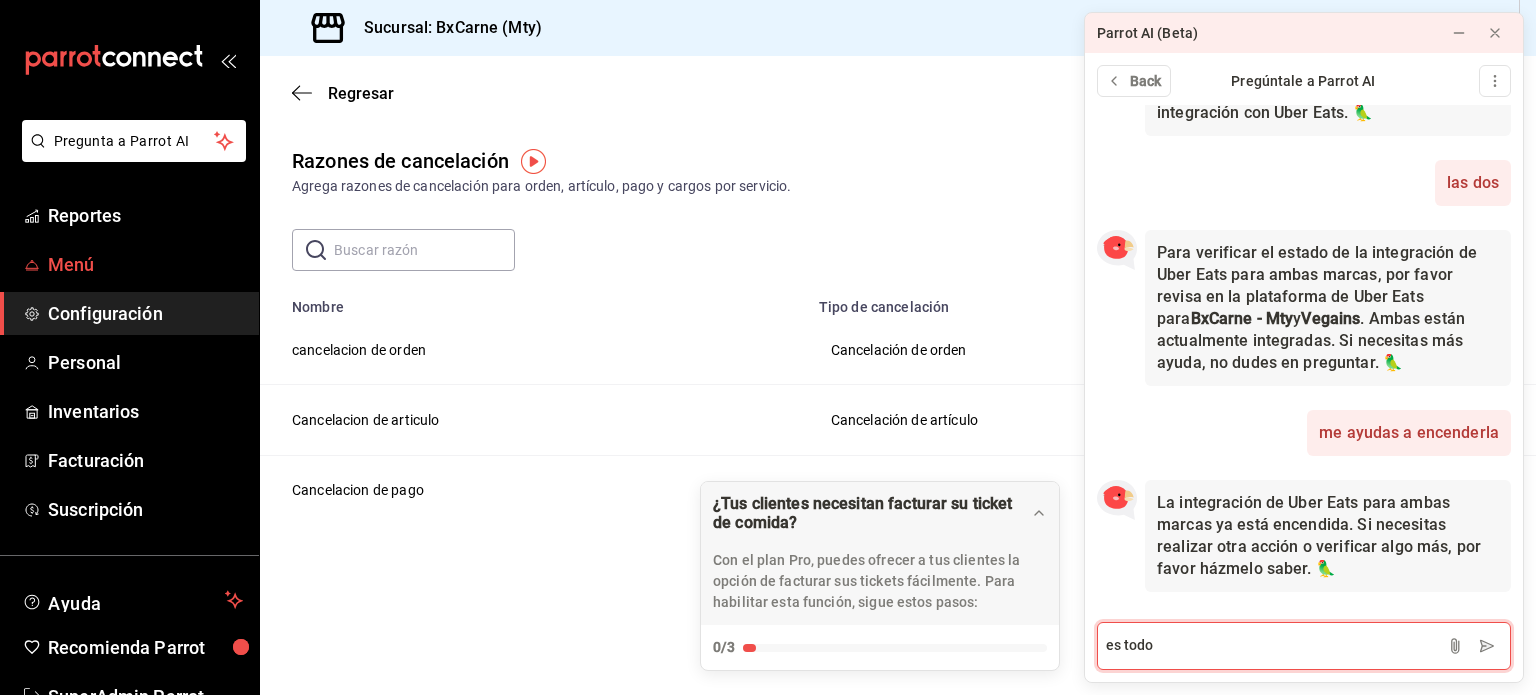 type 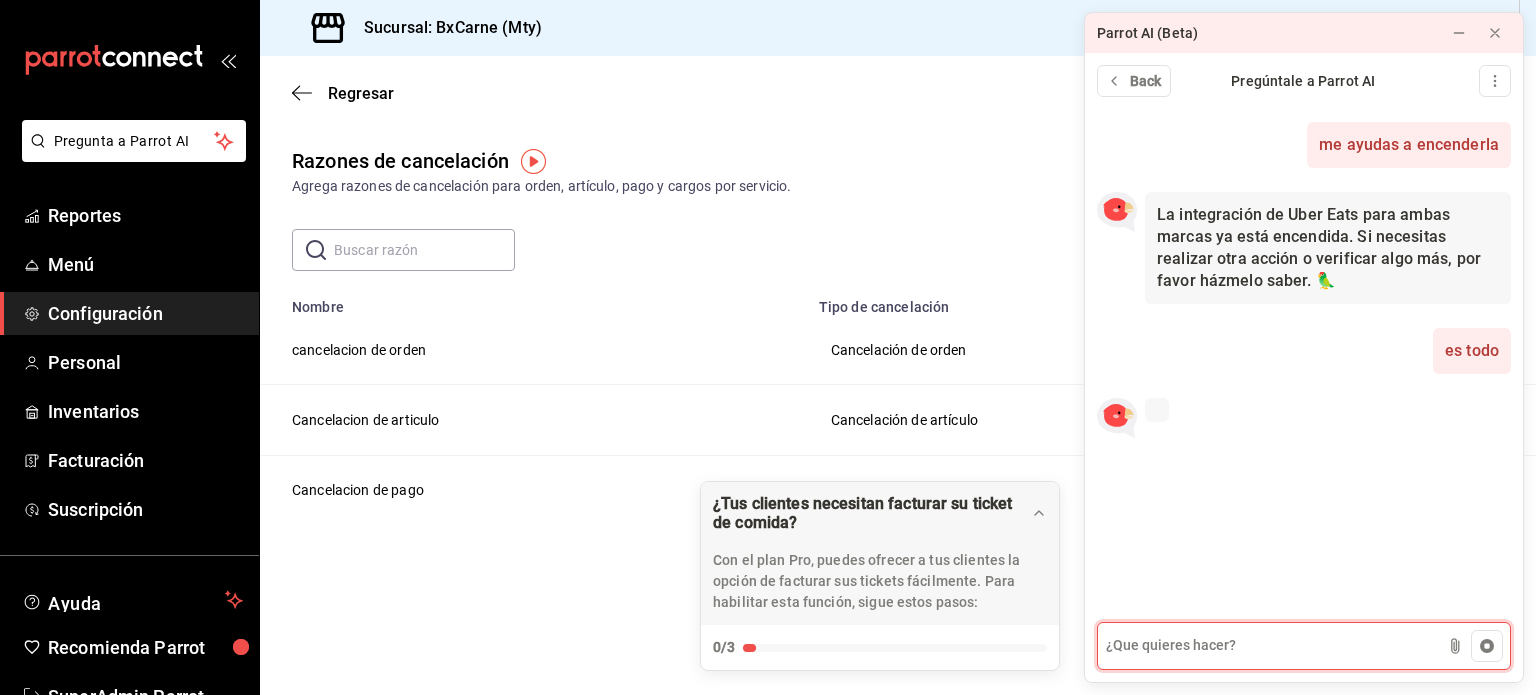 scroll, scrollTop: 553, scrollLeft: 0, axis: vertical 